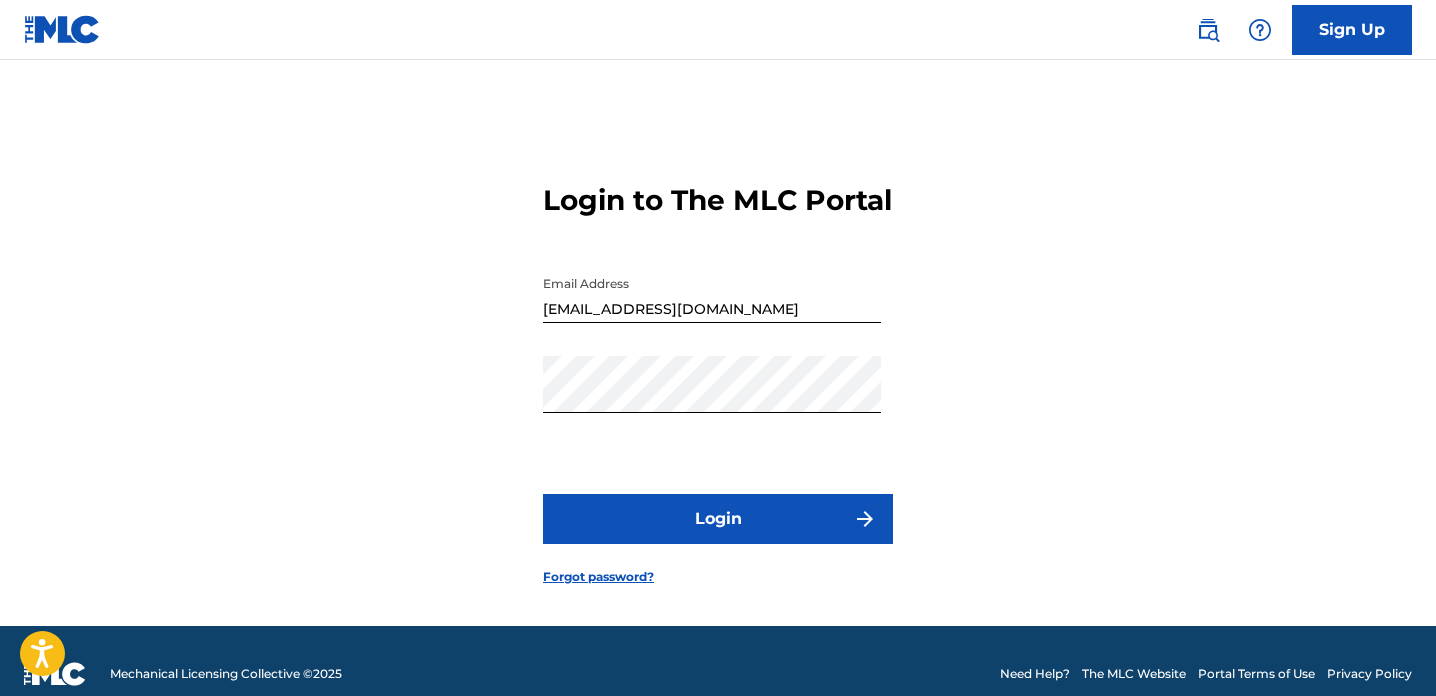 scroll, scrollTop: 44, scrollLeft: 0, axis: vertical 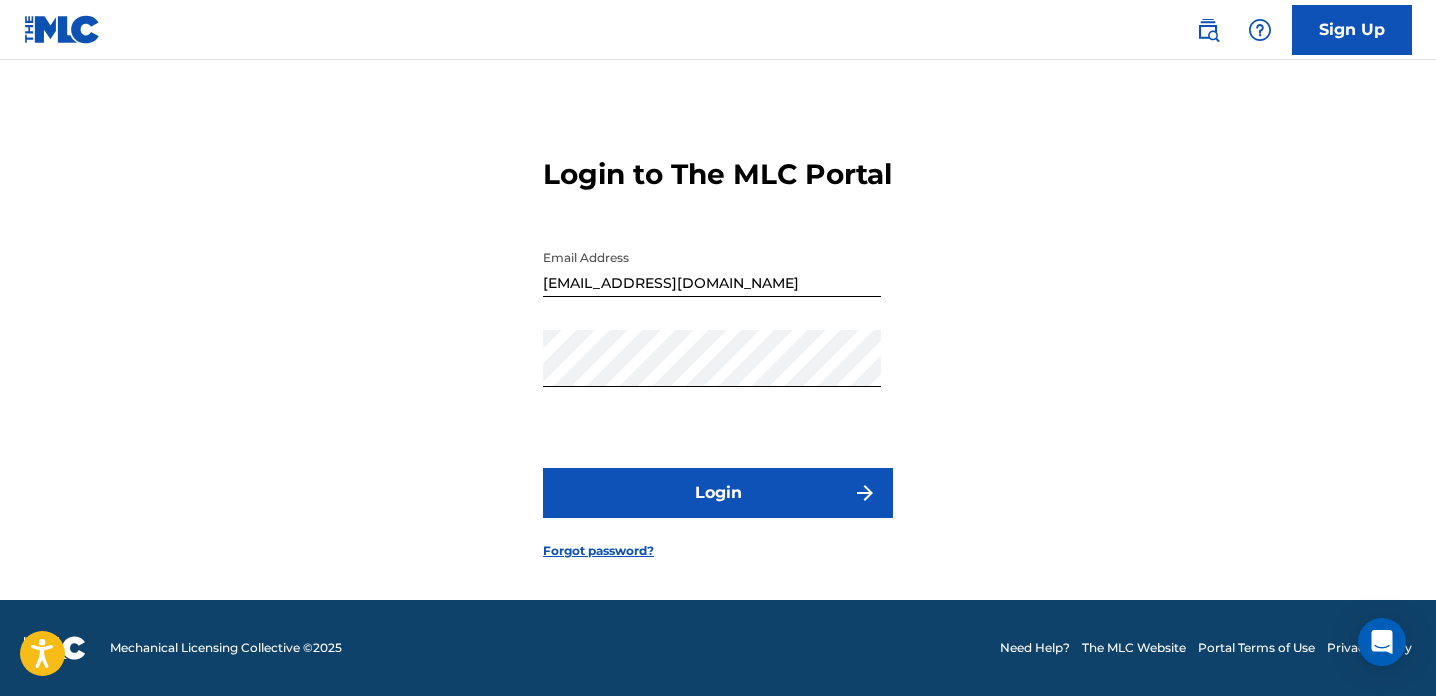 click on "Login" at bounding box center (718, 493) 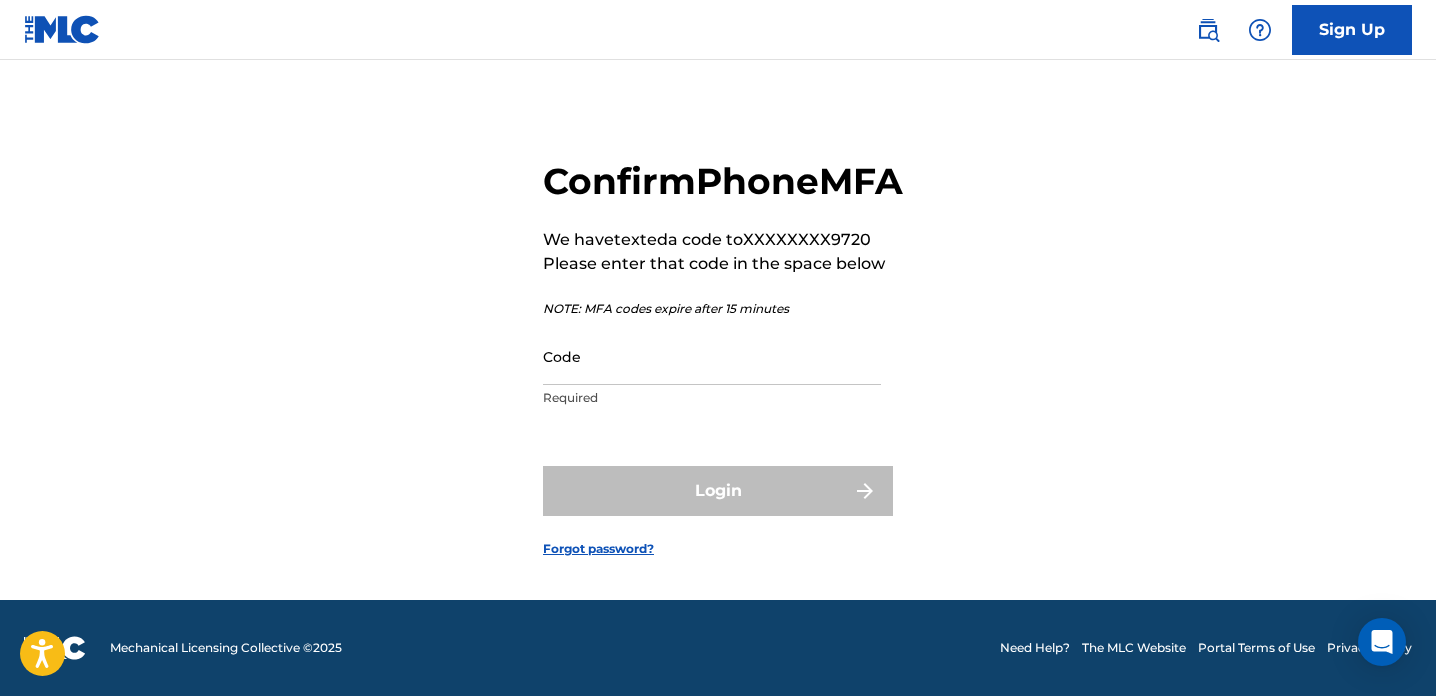 click on "Code" at bounding box center (712, 356) 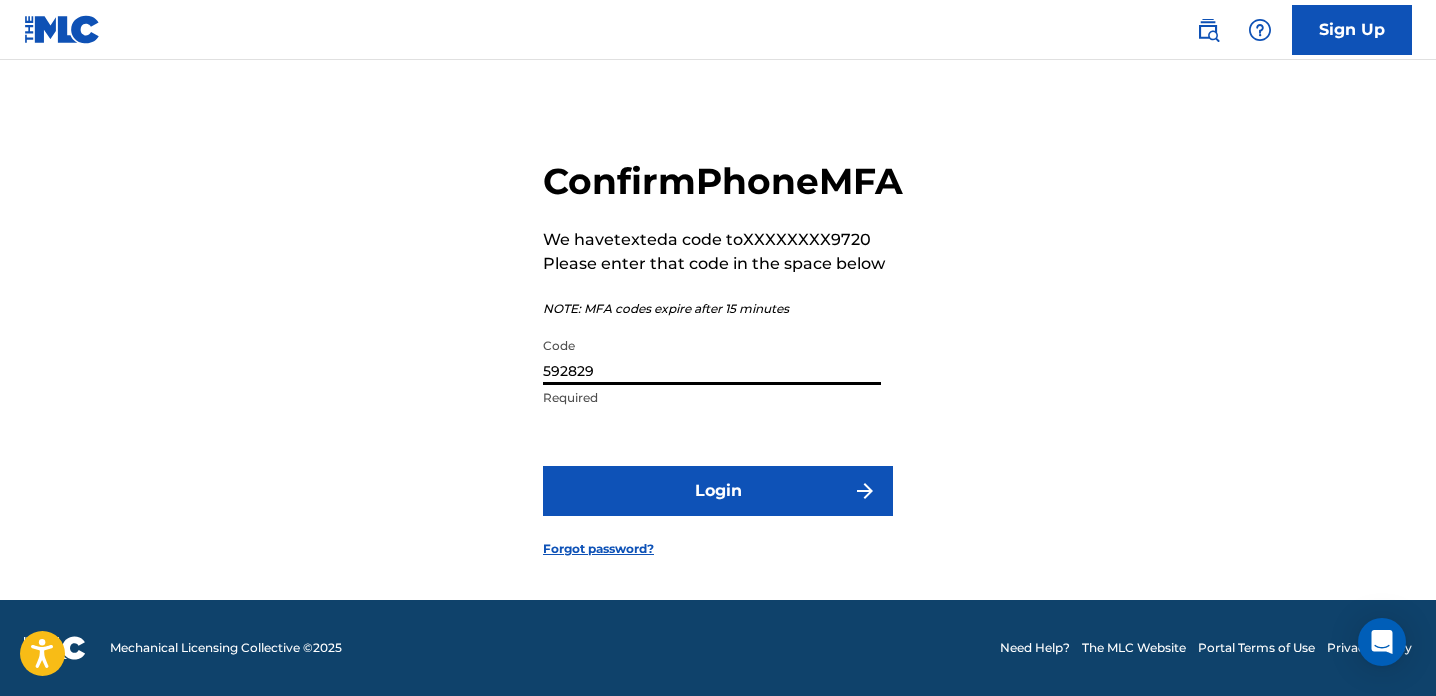 type on "592829" 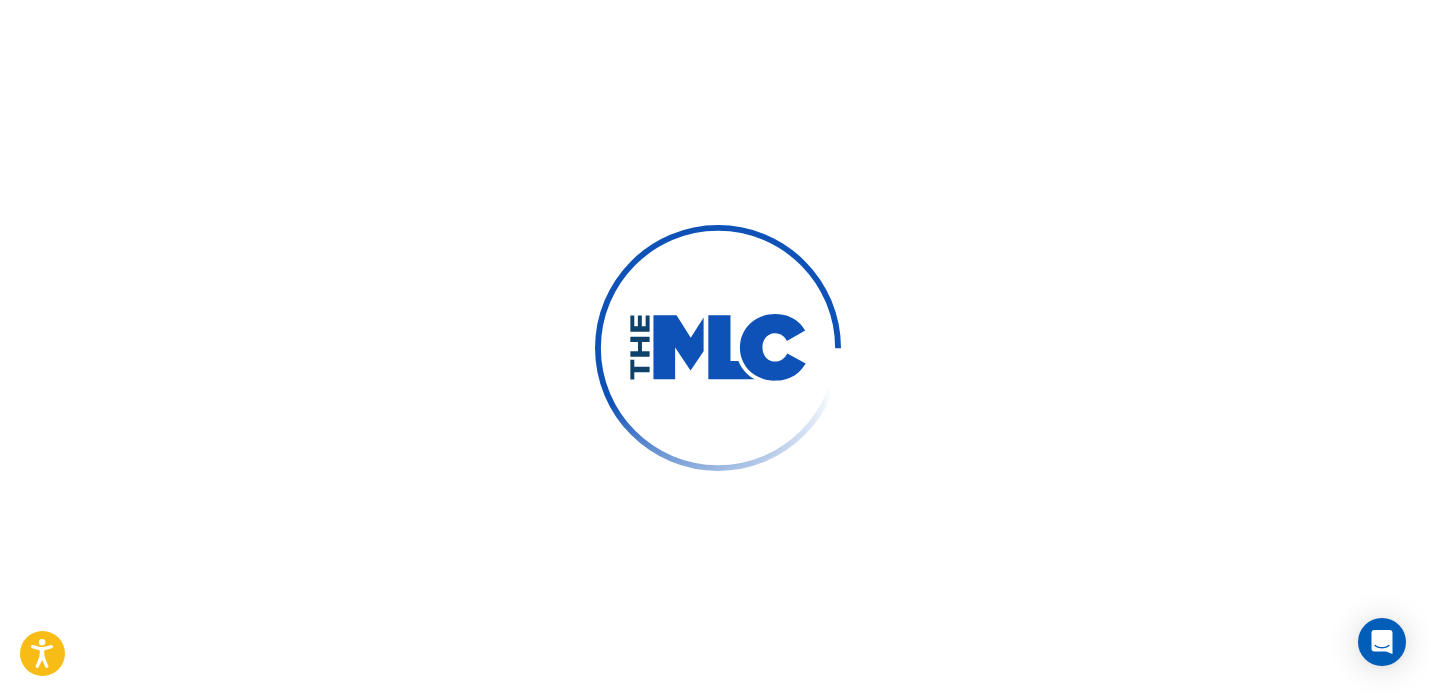 scroll, scrollTop: 0, scrollLeft: 0, axis: both 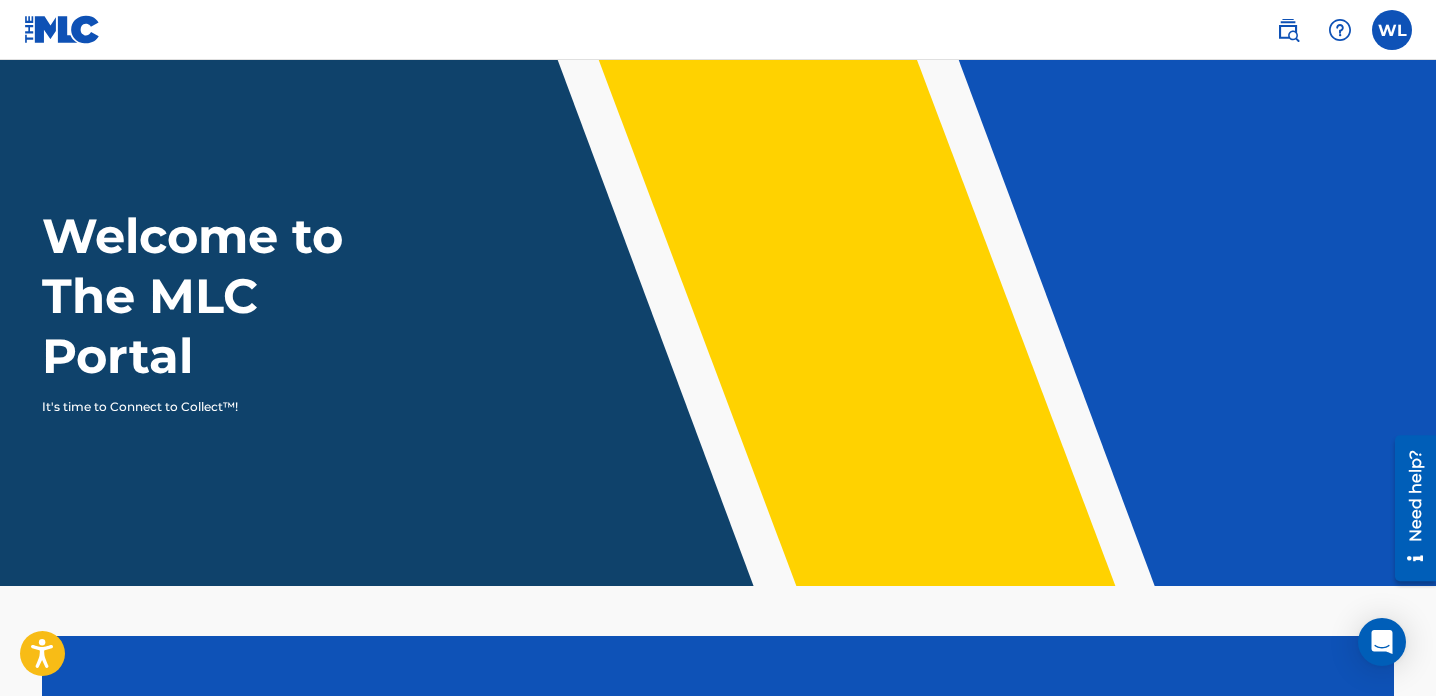 click on "Welcome to The MLC Portal It's time to Connect to Collect™!" at bounding box center (718, 311) 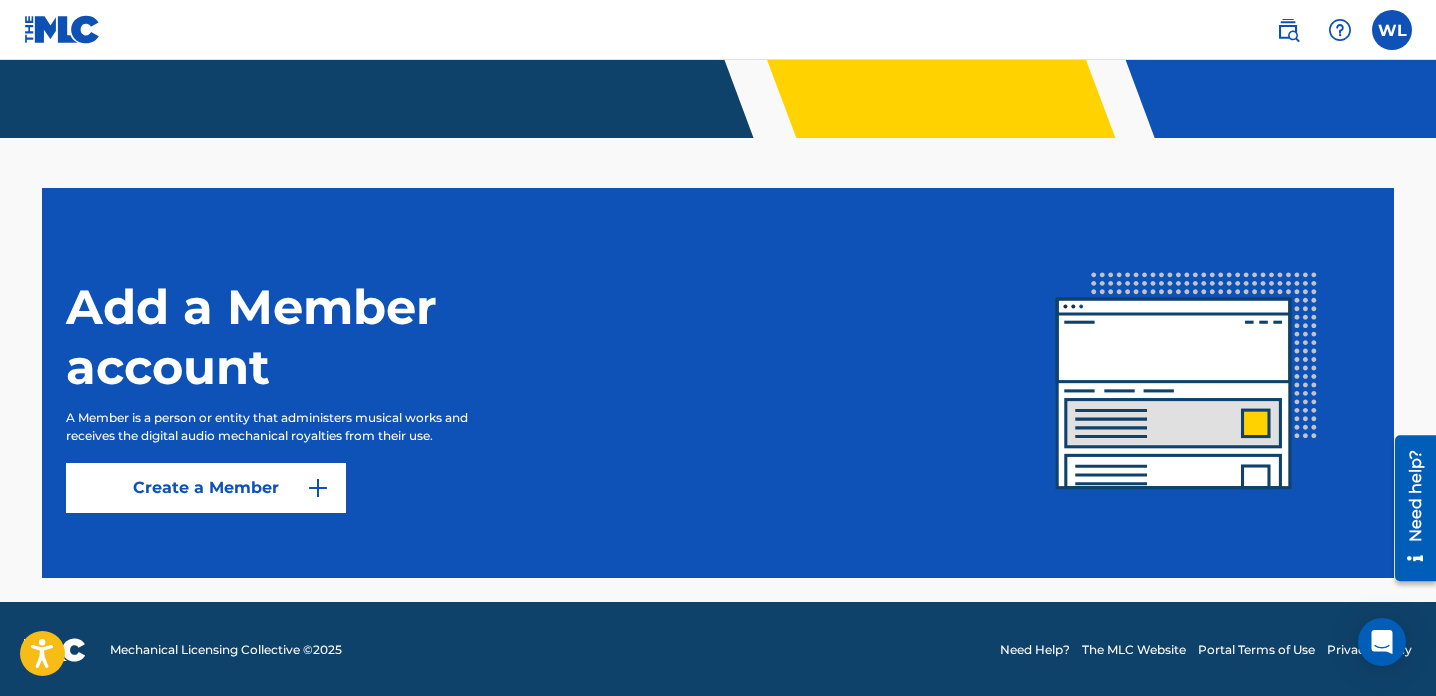 scroll, scrollTop: 450, scrollLeft: 0, axis: vertical 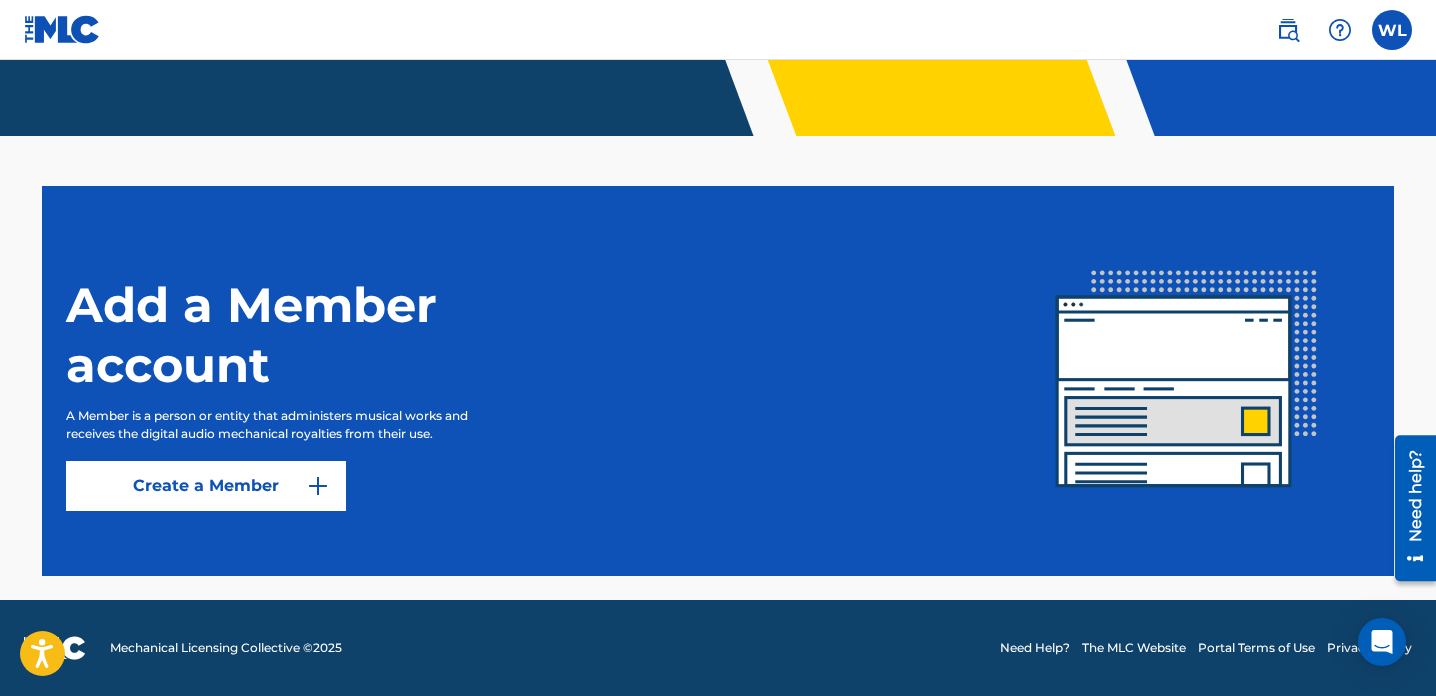 click at bounding box center (1392, 30) 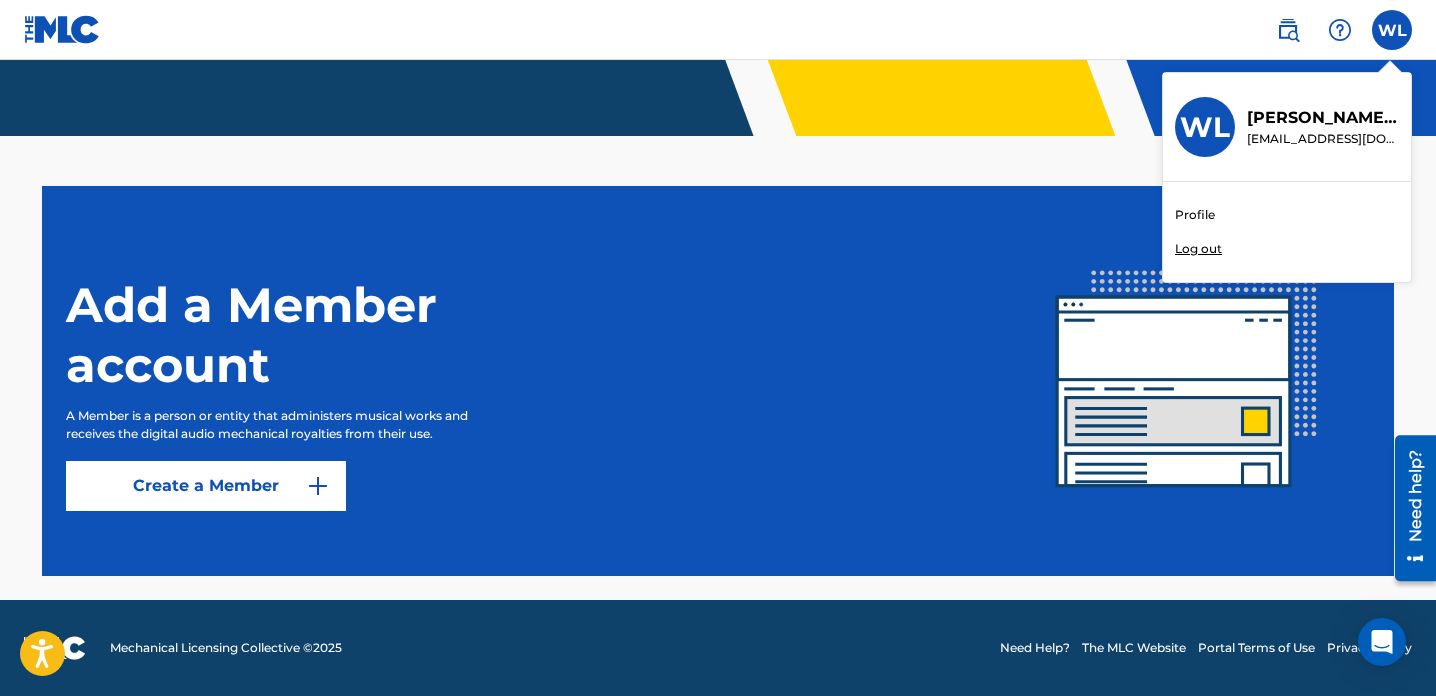click on "[EMAIL_ADDRESS][DOMAIN_NAME]" at bounding box center (1323, 139) 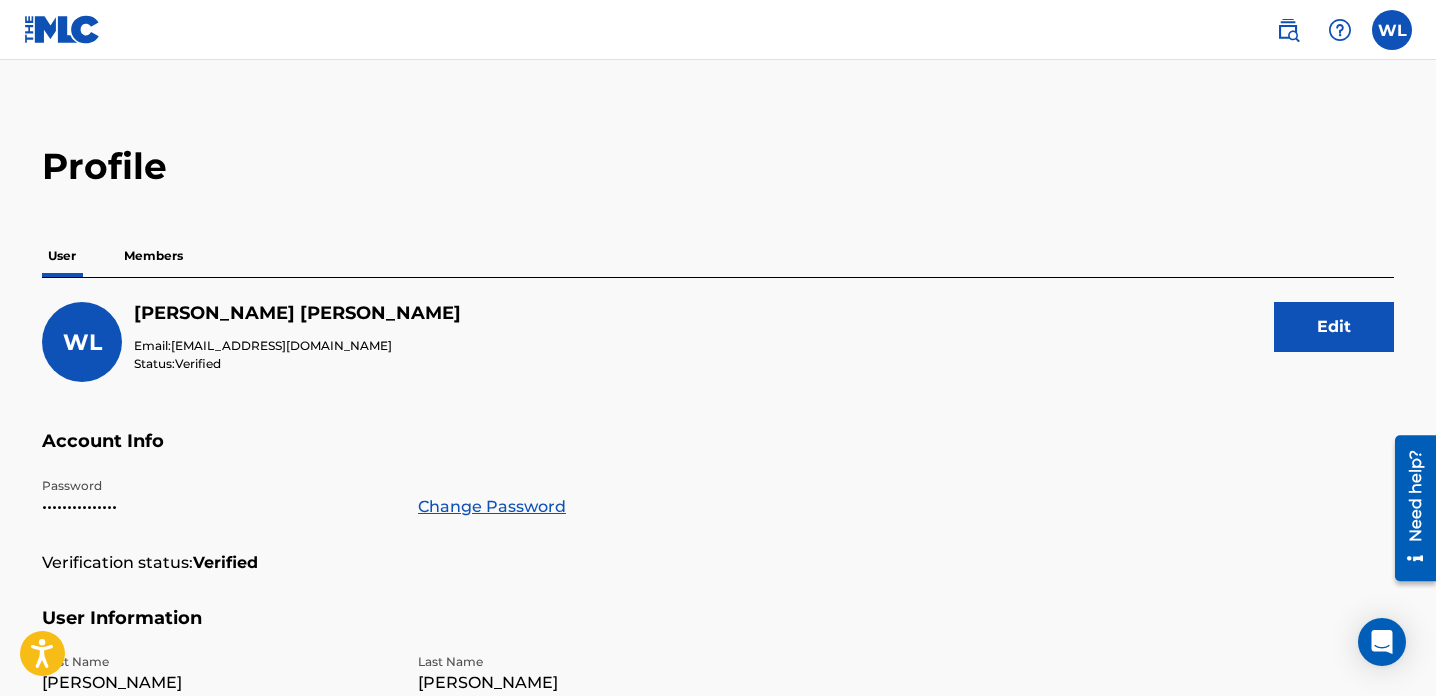 scroll, scrollTop: 0, scrollLeft: 0, axis: both 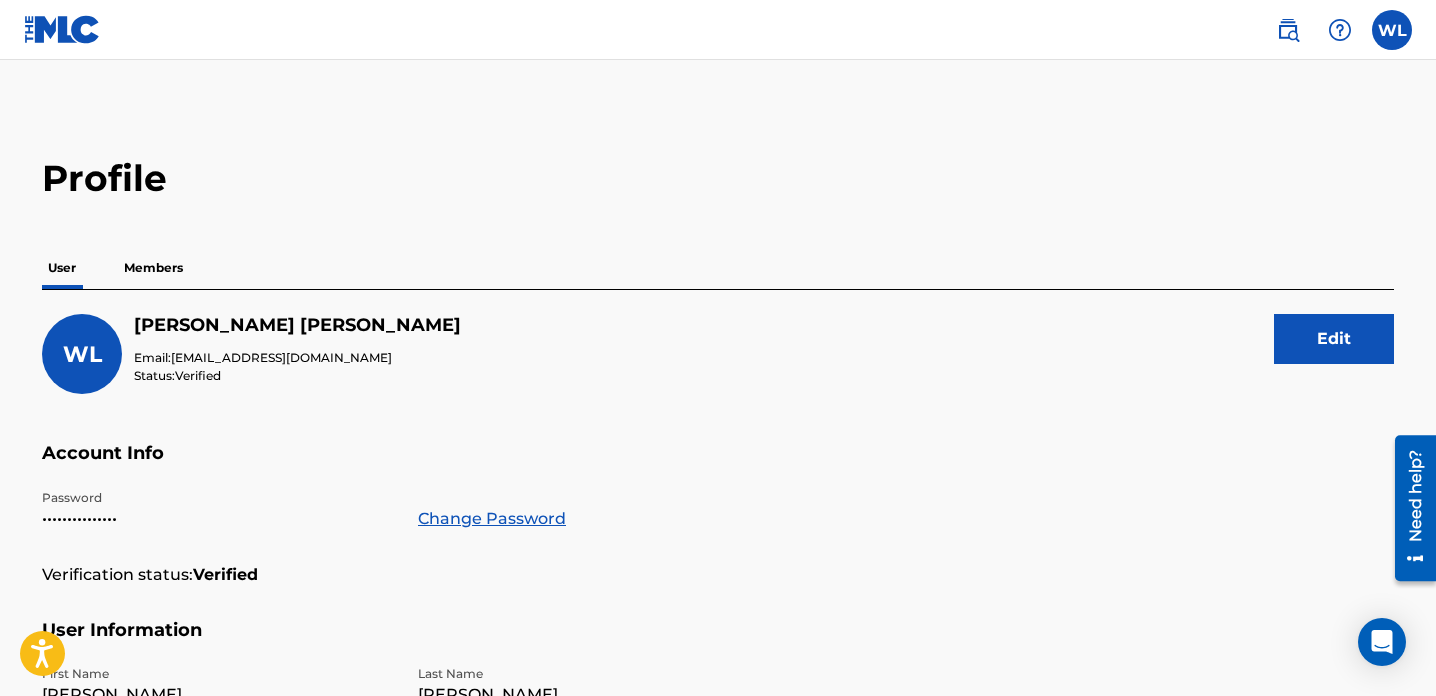 click on "Members" at bounding box center [153, 268] 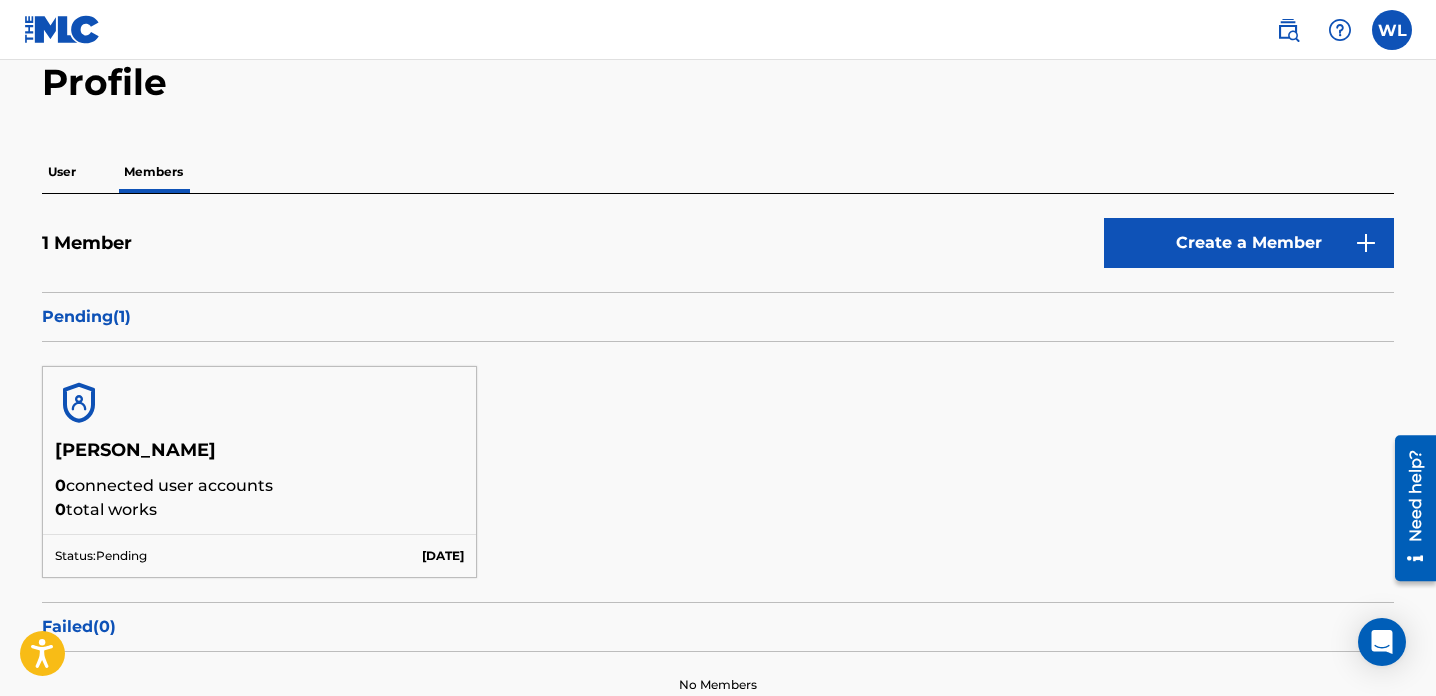 scroll, scrollTop: 100, scrollLeft: 0, axis: vertical 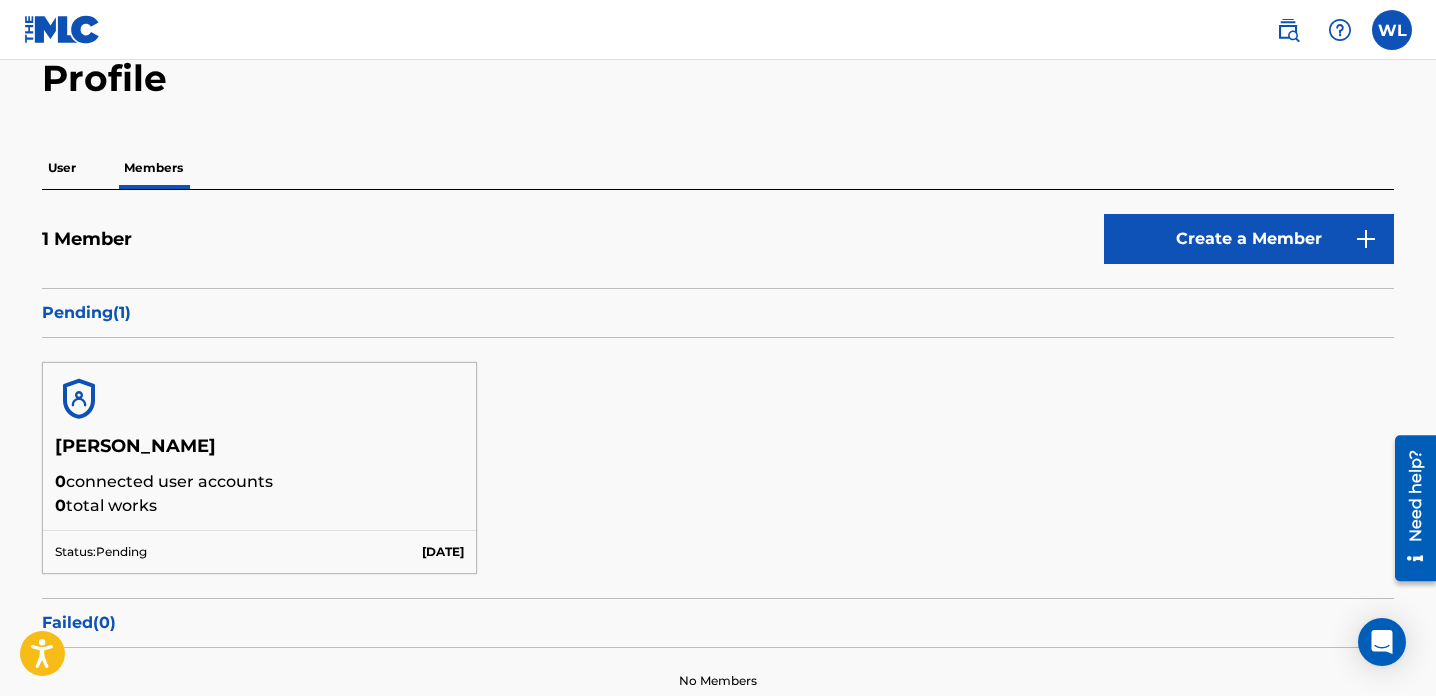 click on "[PERSON_NAME]" at bounding box center [259, 452] 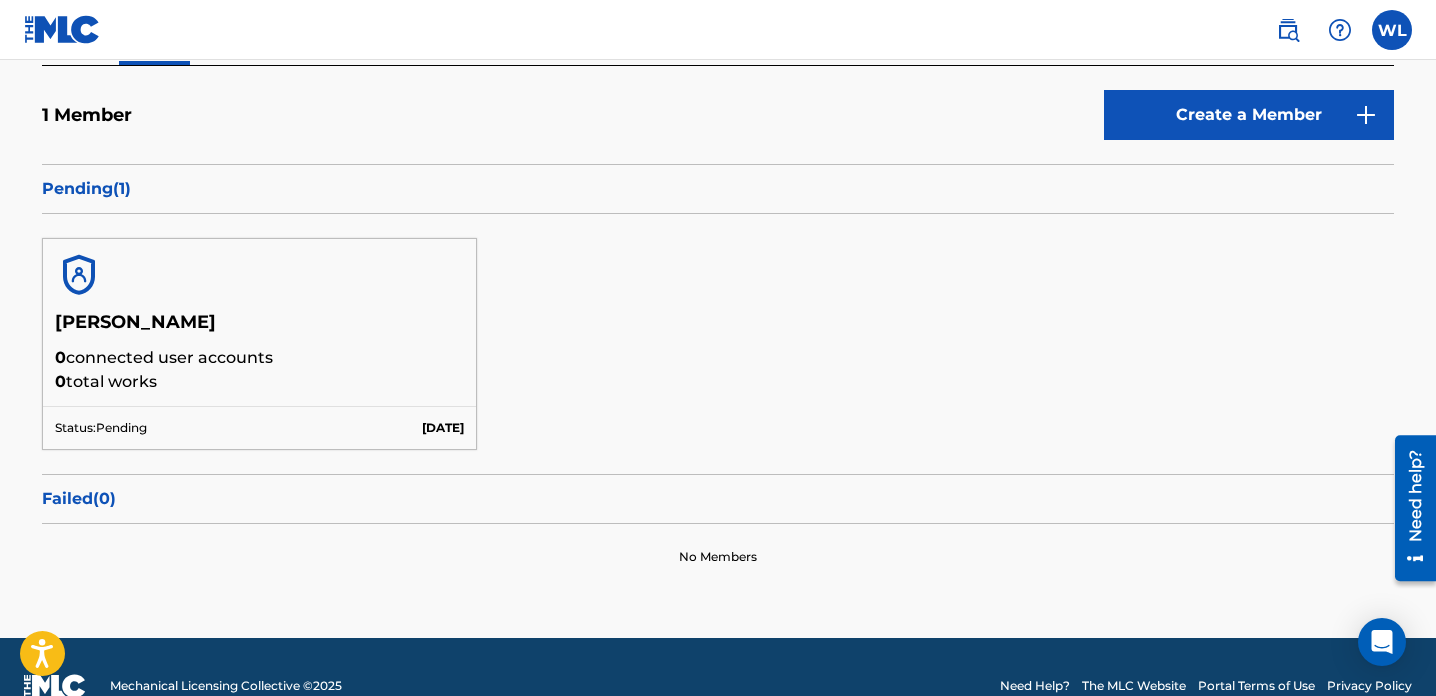 scroll, scrollTop: 260, scrollLeft: 0, axis: vertical 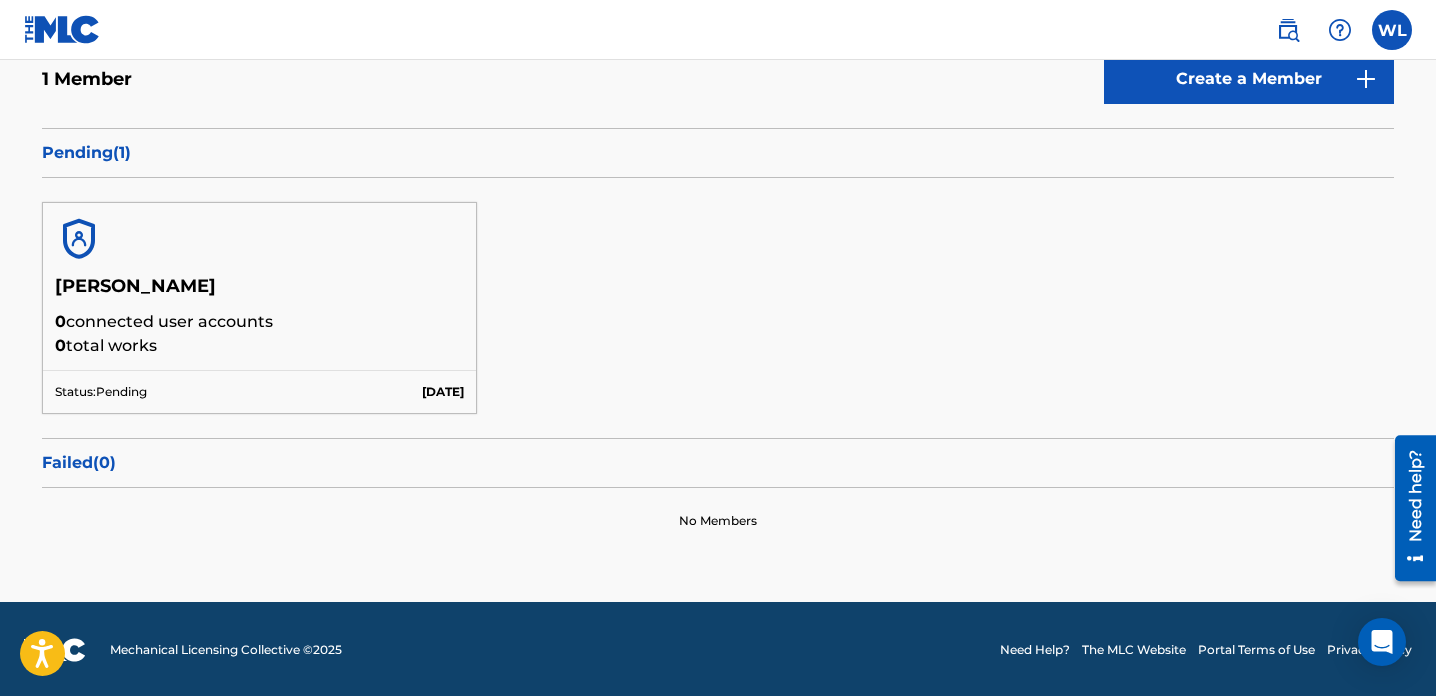 click on "Failed  ( 0 )" at bounding box center (718, 463) 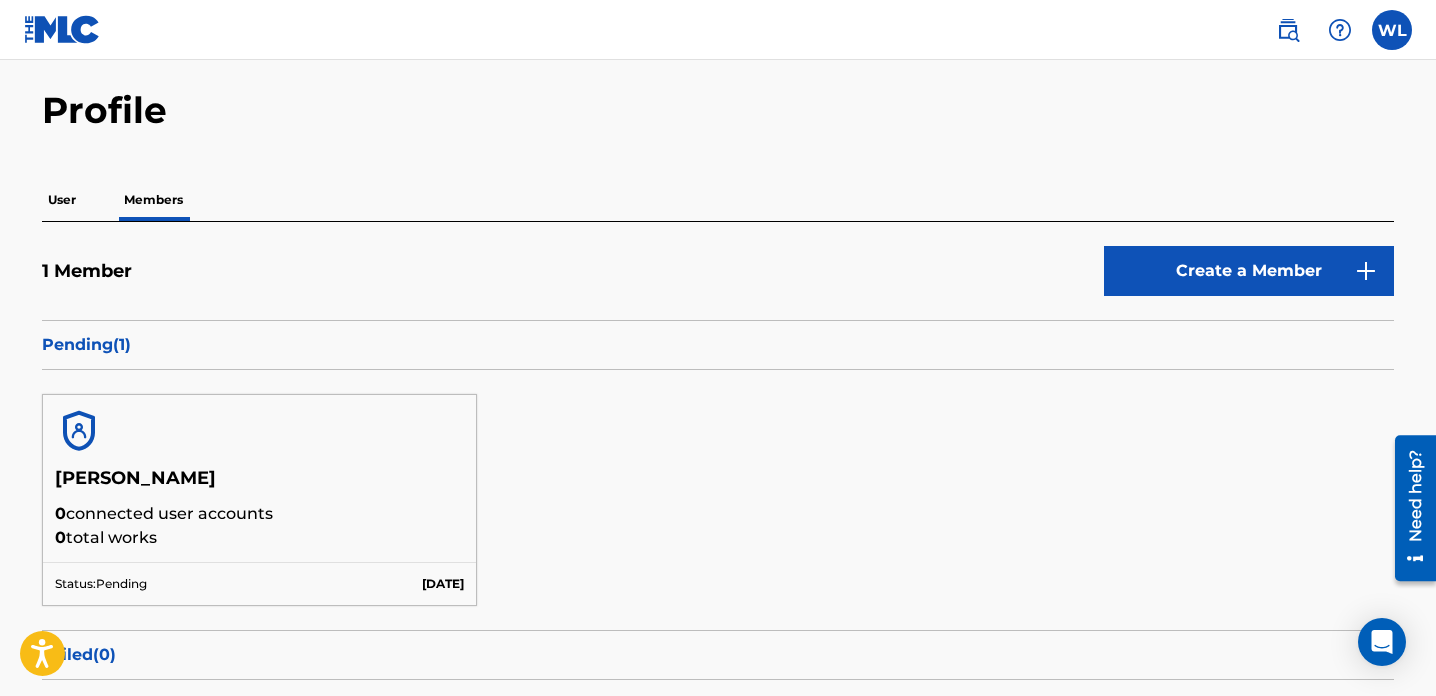 scroll, scrollTop: 0, scrollLeft: 0, axis: both 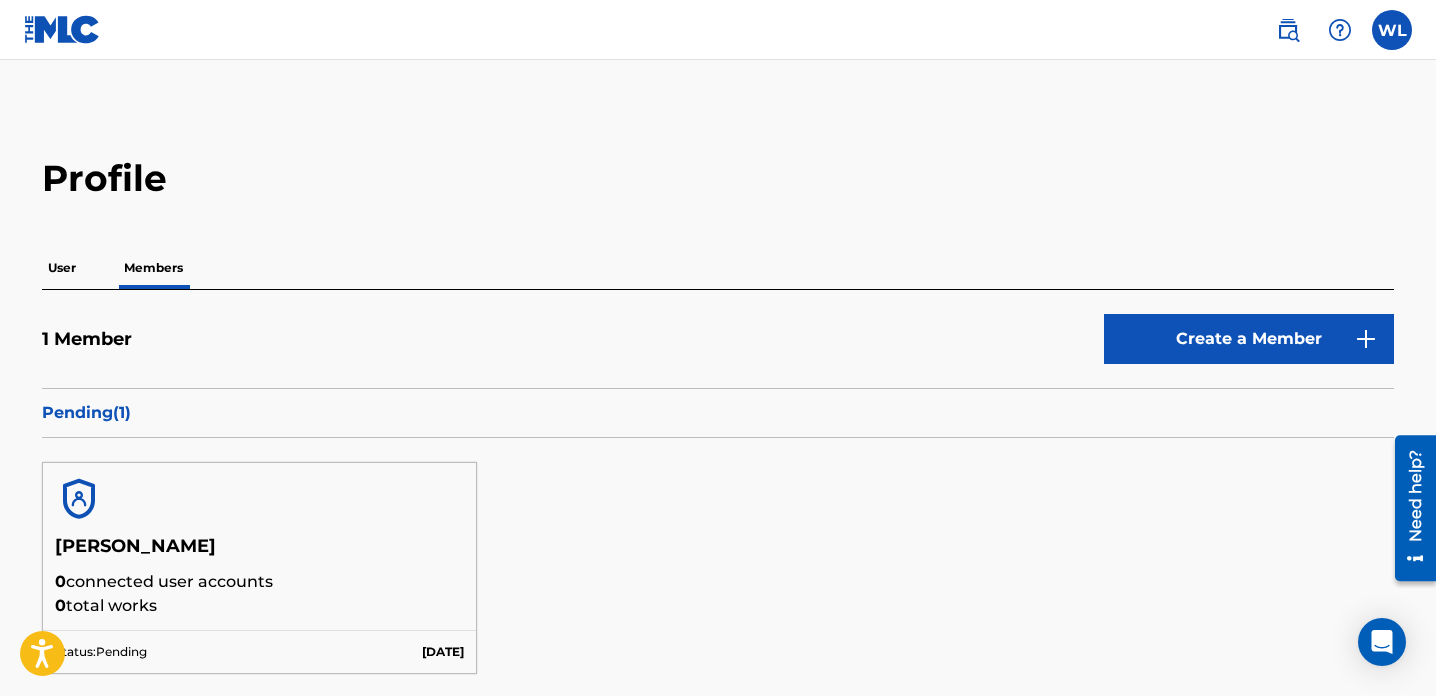 click on "Create a Member" at bounding box center [1249, 339] 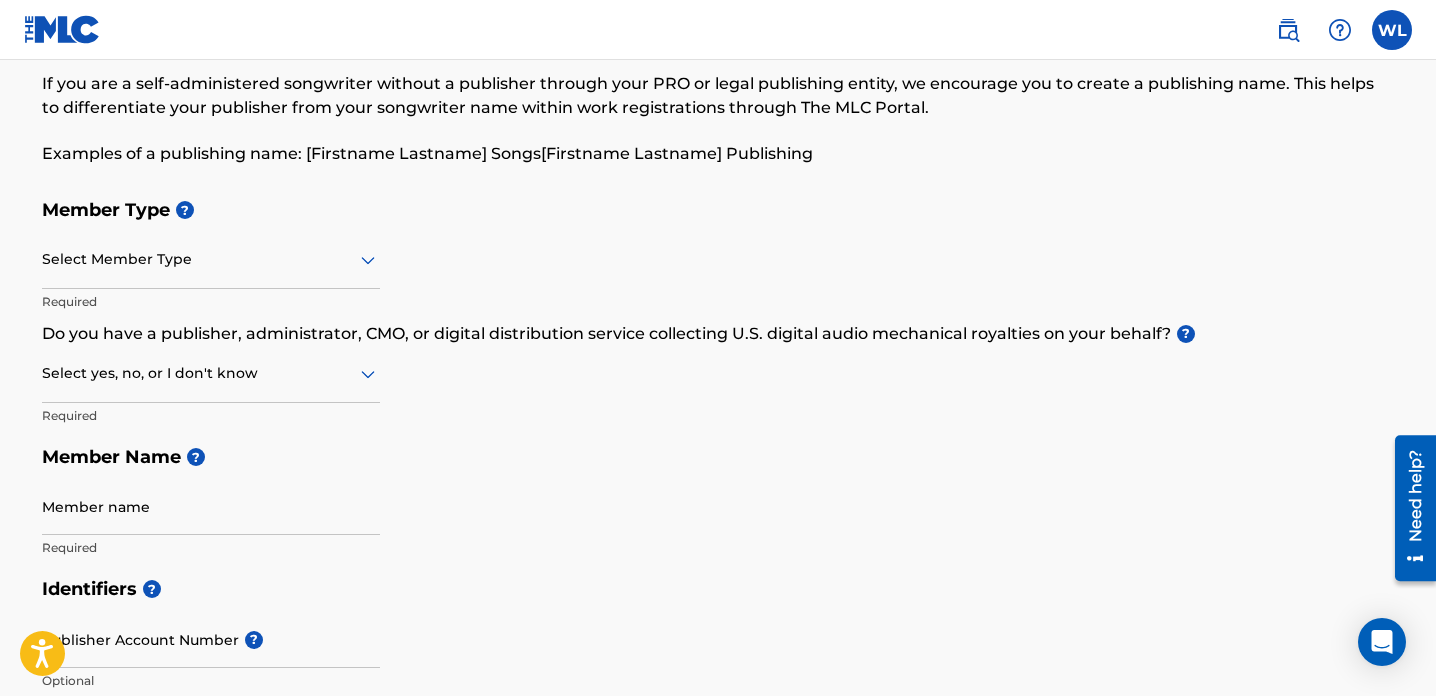 scroll, scrollTop: 100, scrollLeft: 0, axis: vertical 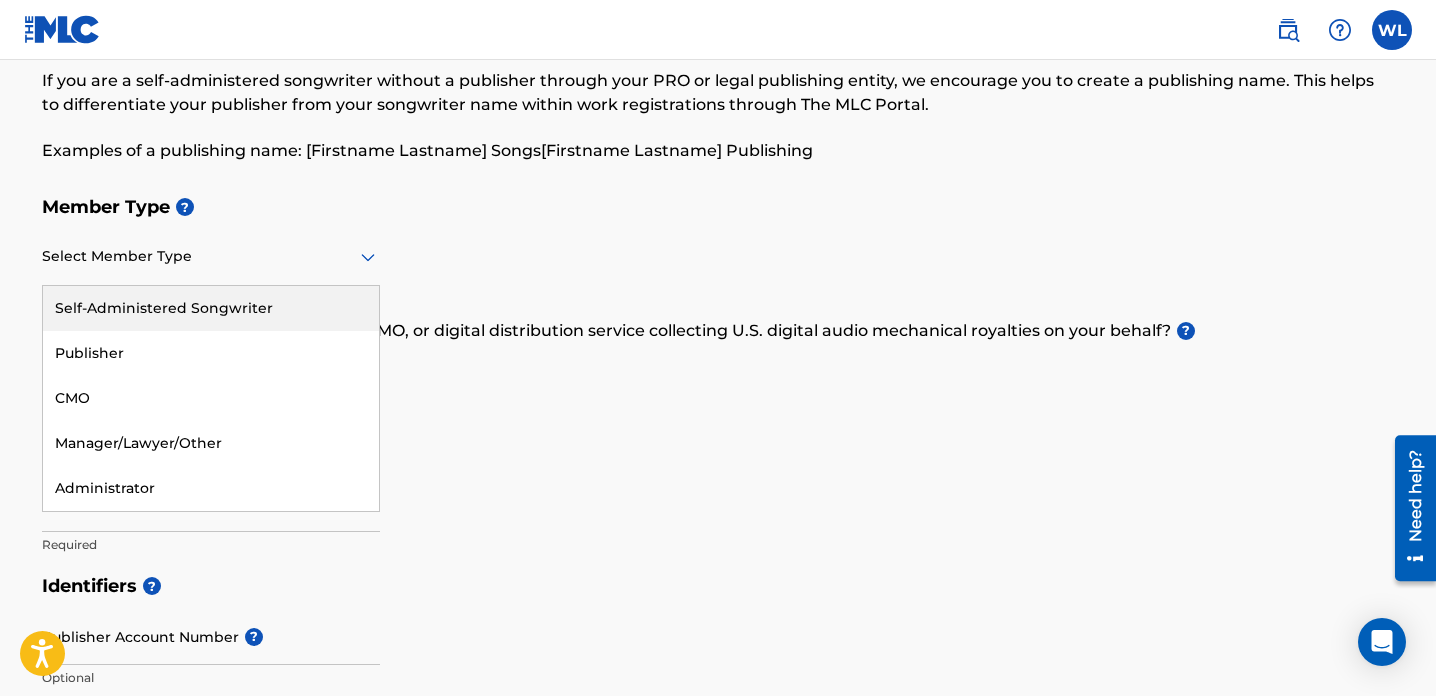 click 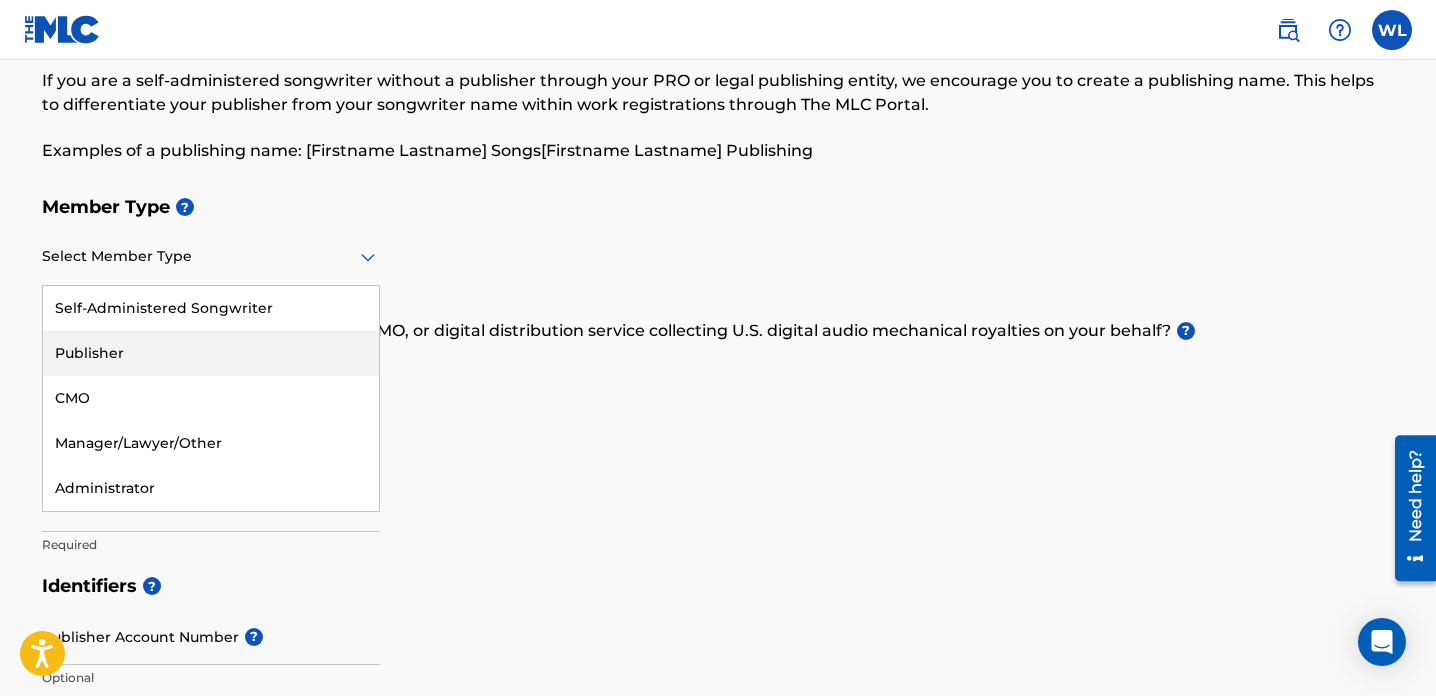 click on "Publisher" at bounding box center [211, 353] 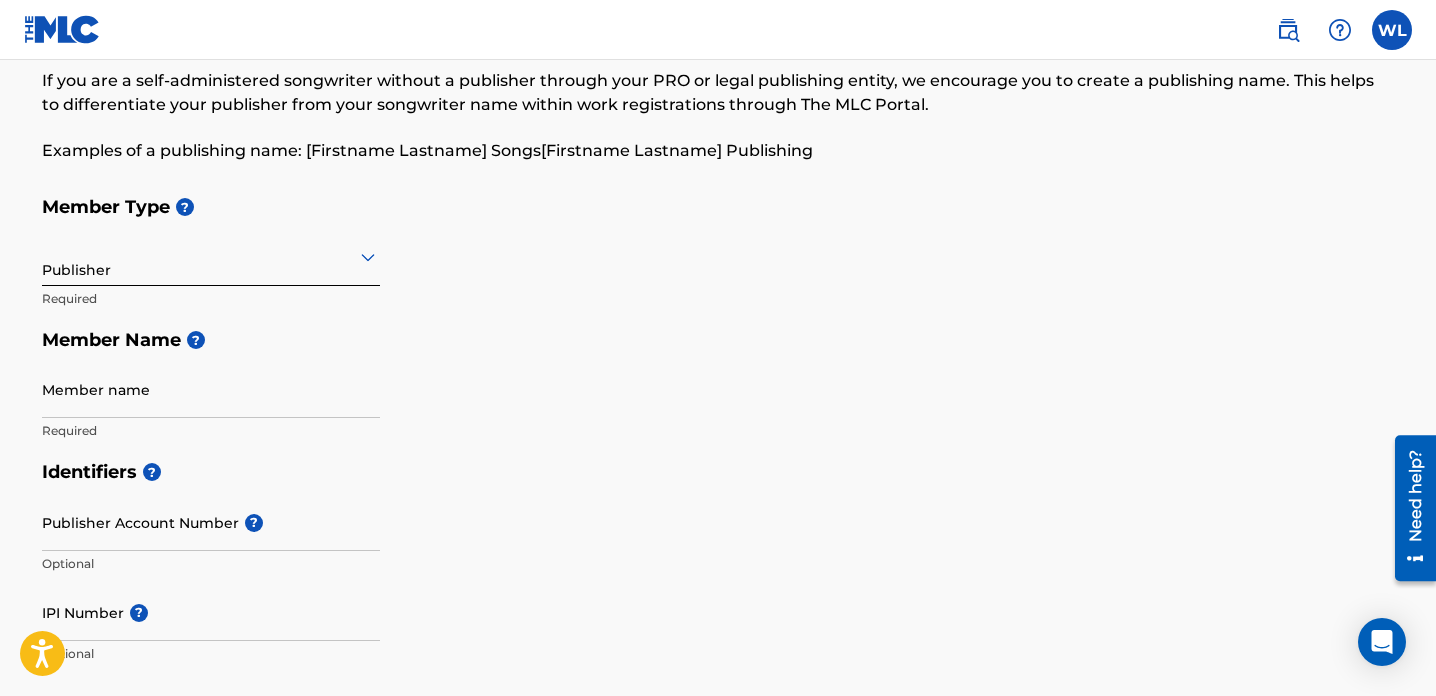click on "Member name" at bounding box center (211, 389) 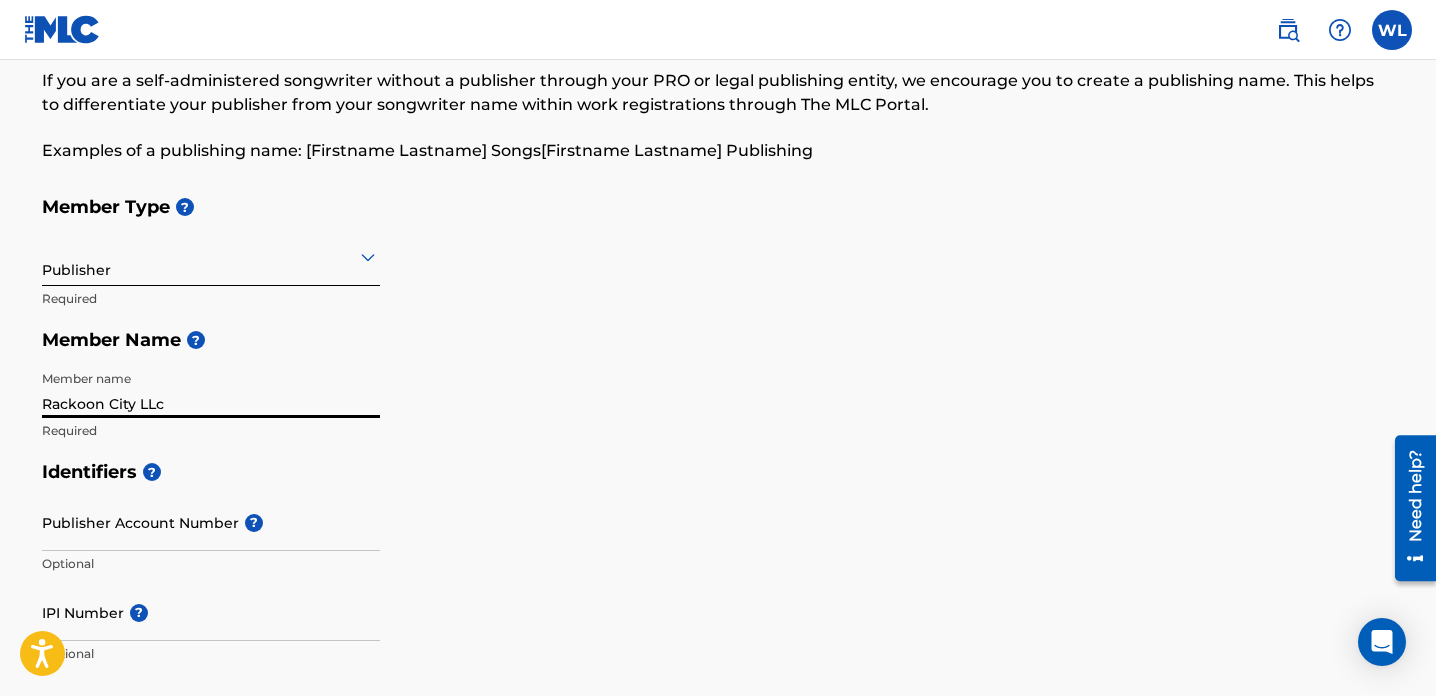 drag, startPoint x: 176, startPoint y: 398, endPoint x: -15, endPoint y: 398, distance: 191 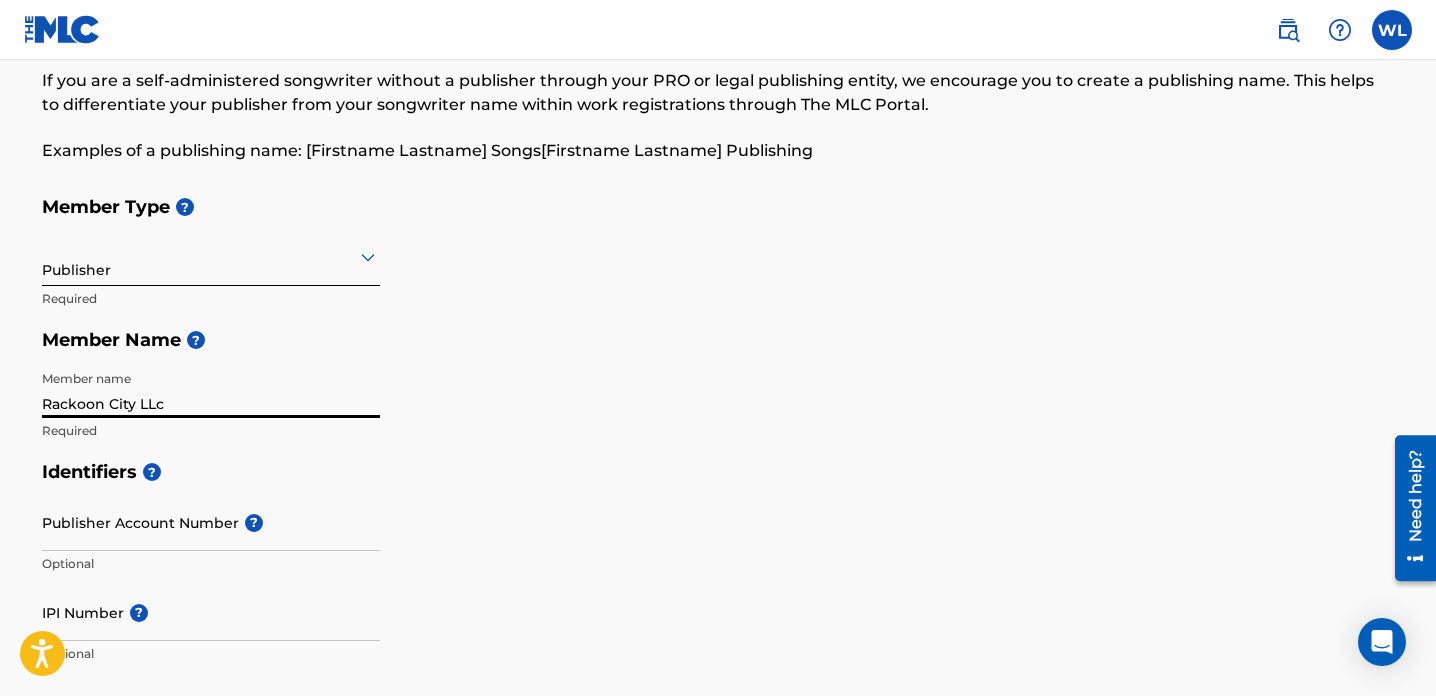 paste on "ACKOON CITY MUSIC" 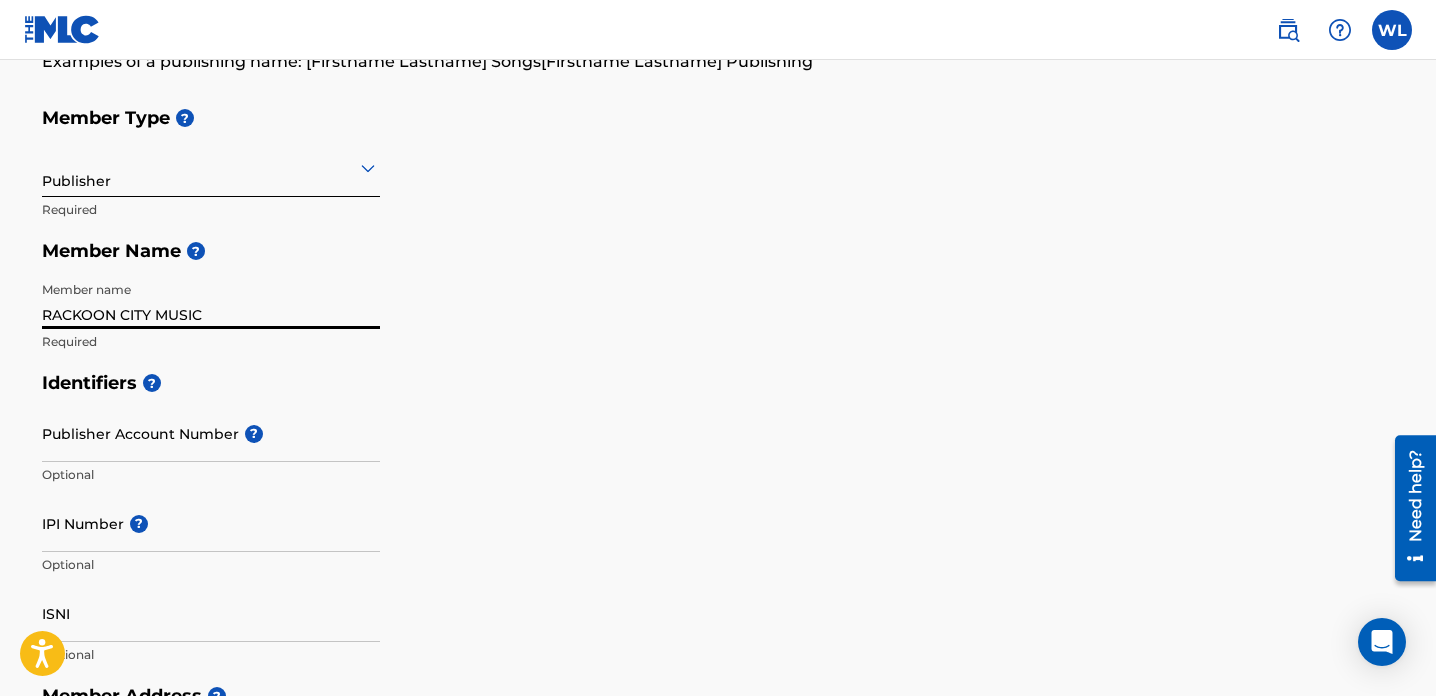 scroll, scrollTop: 200, scrollLeft: 0, axis: vertical 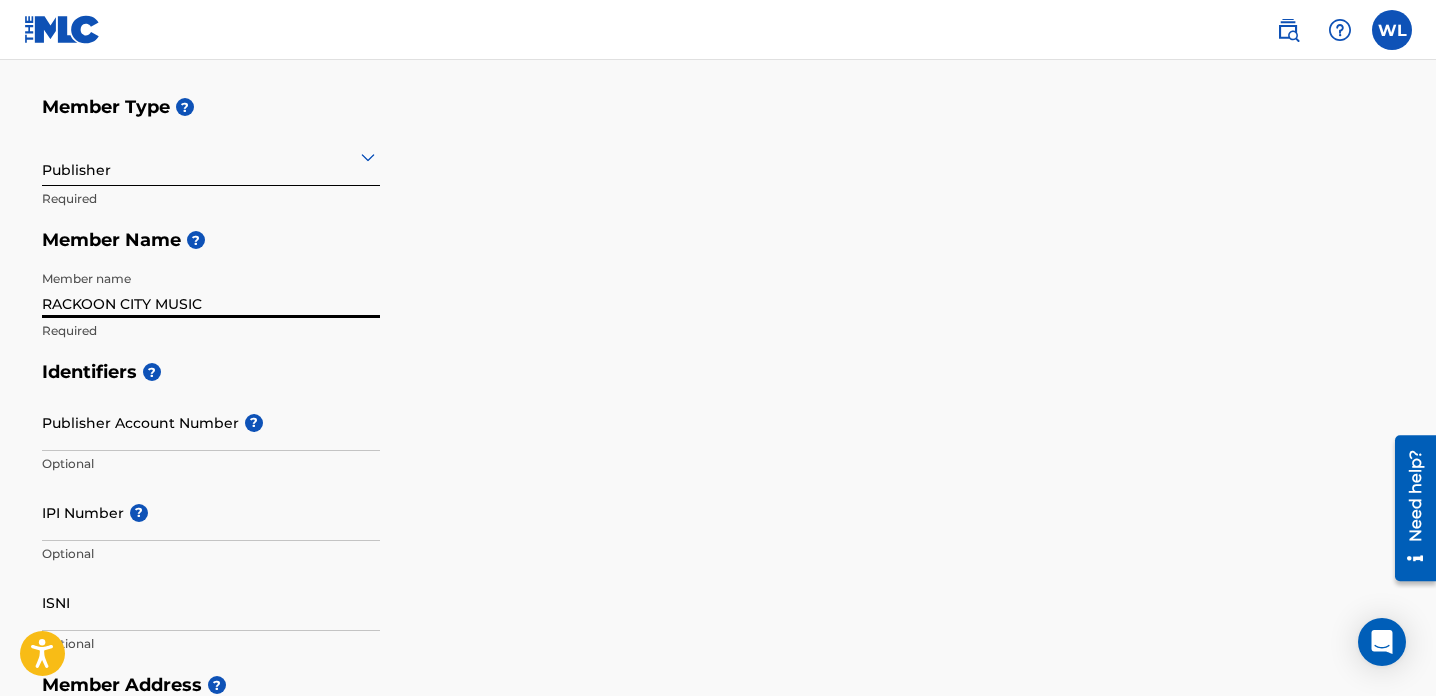 type on "RACKOON CITY MUSIC" 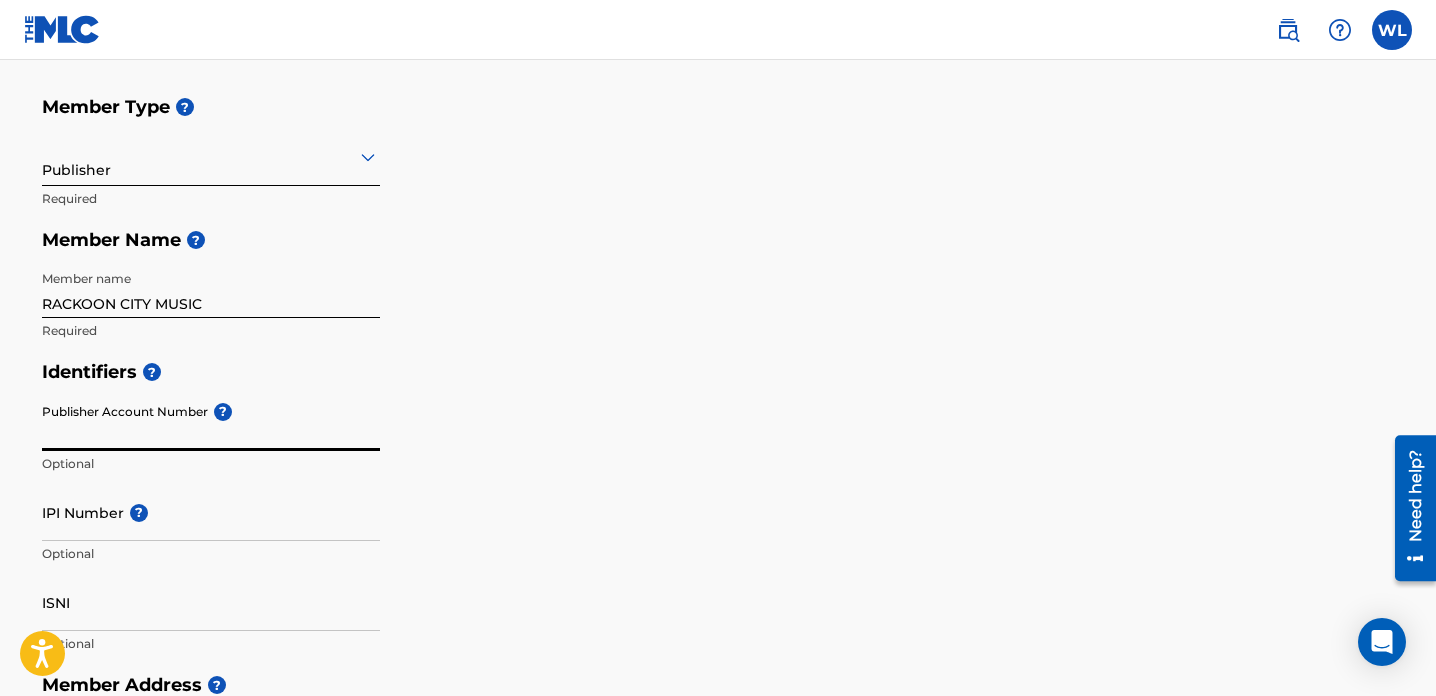 paste on "5146046" 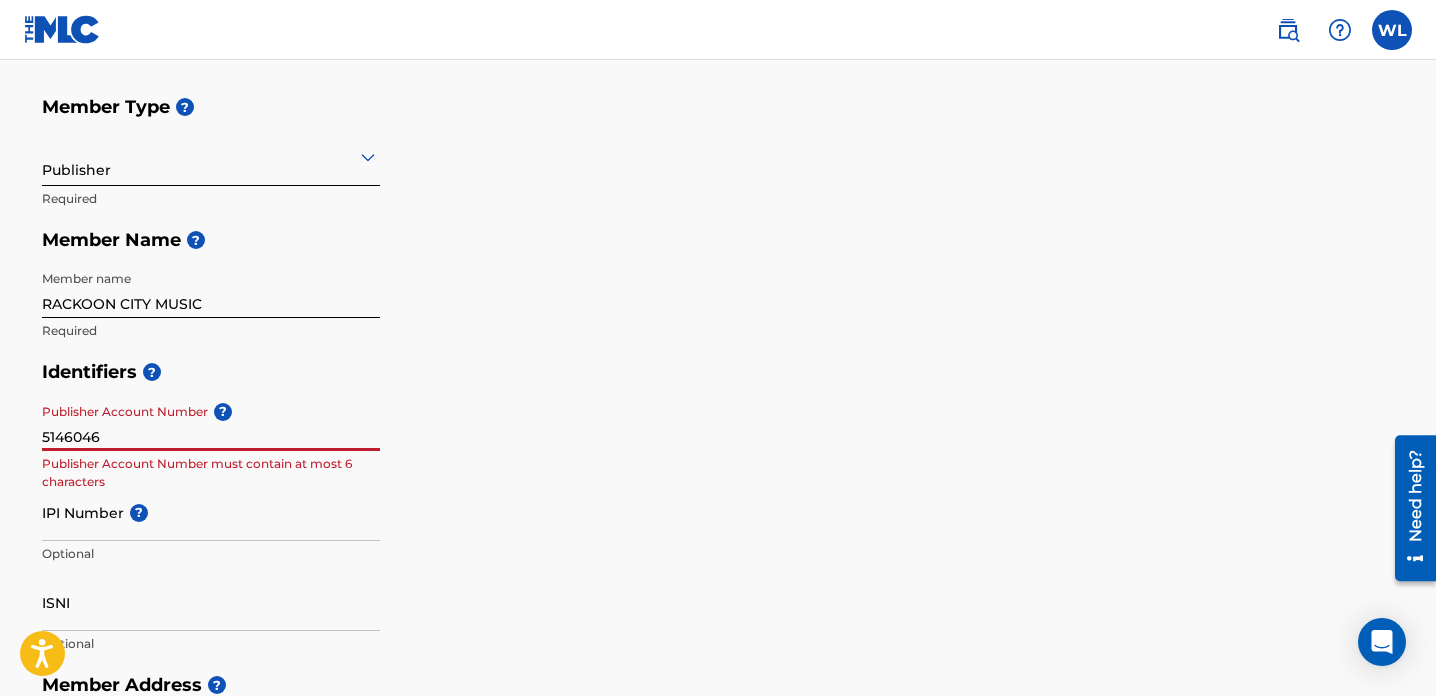 type on "5146046" 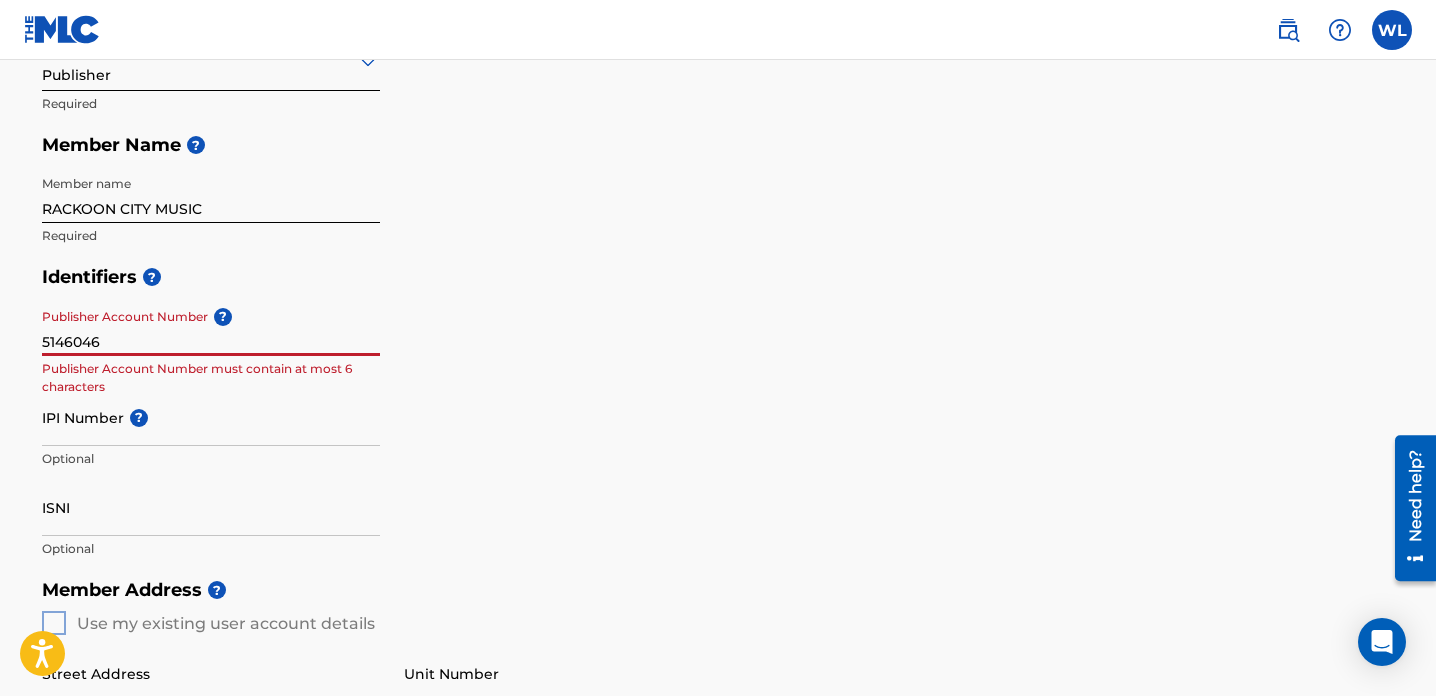 scroll, scrollTop: 300, scrollLeft: 0, axis: vertical 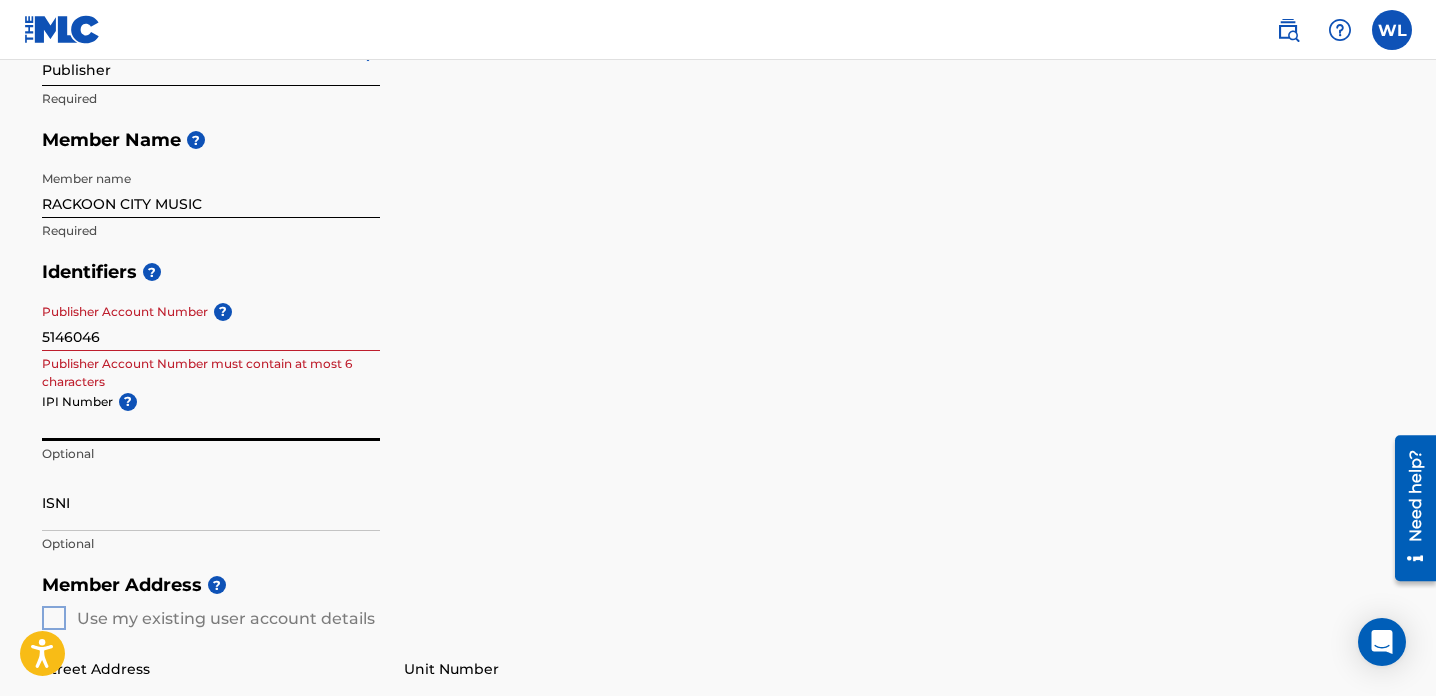 click on "IPI Number ?" at bounding box center (211, 412) 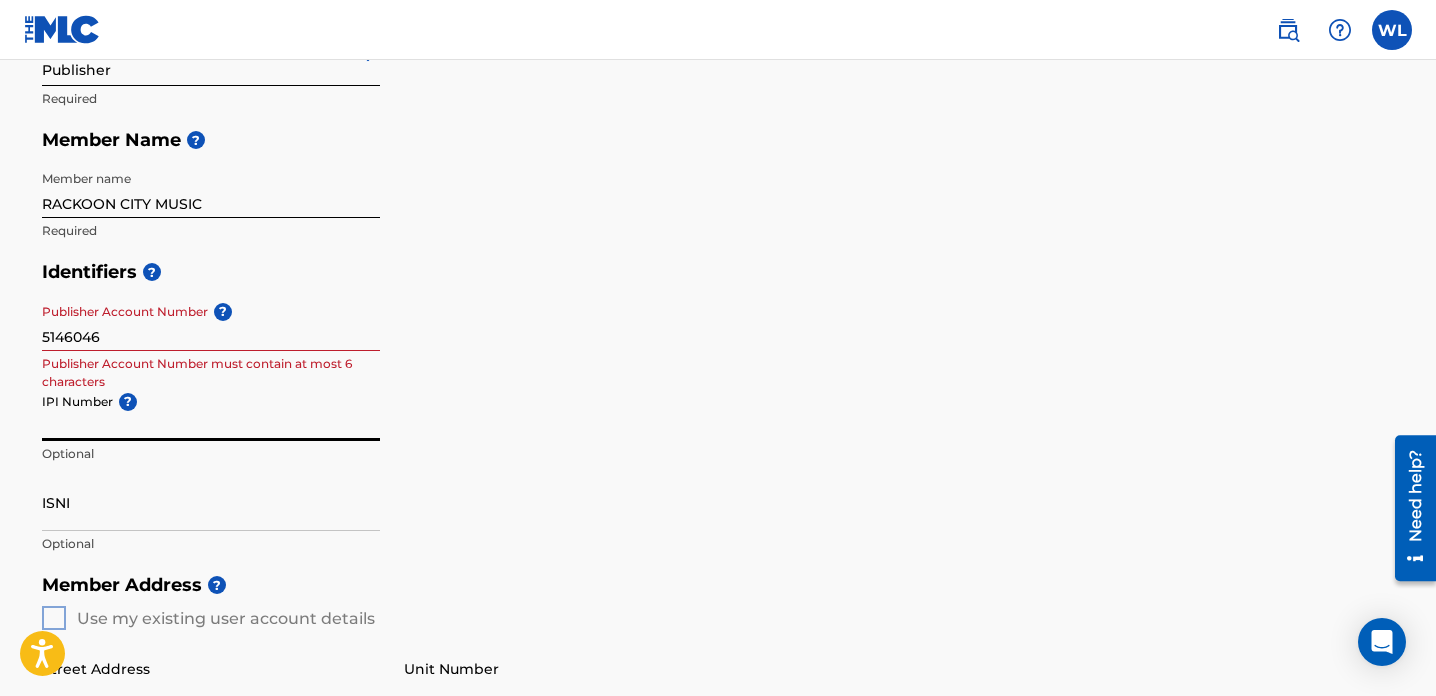 paste on "874709496" 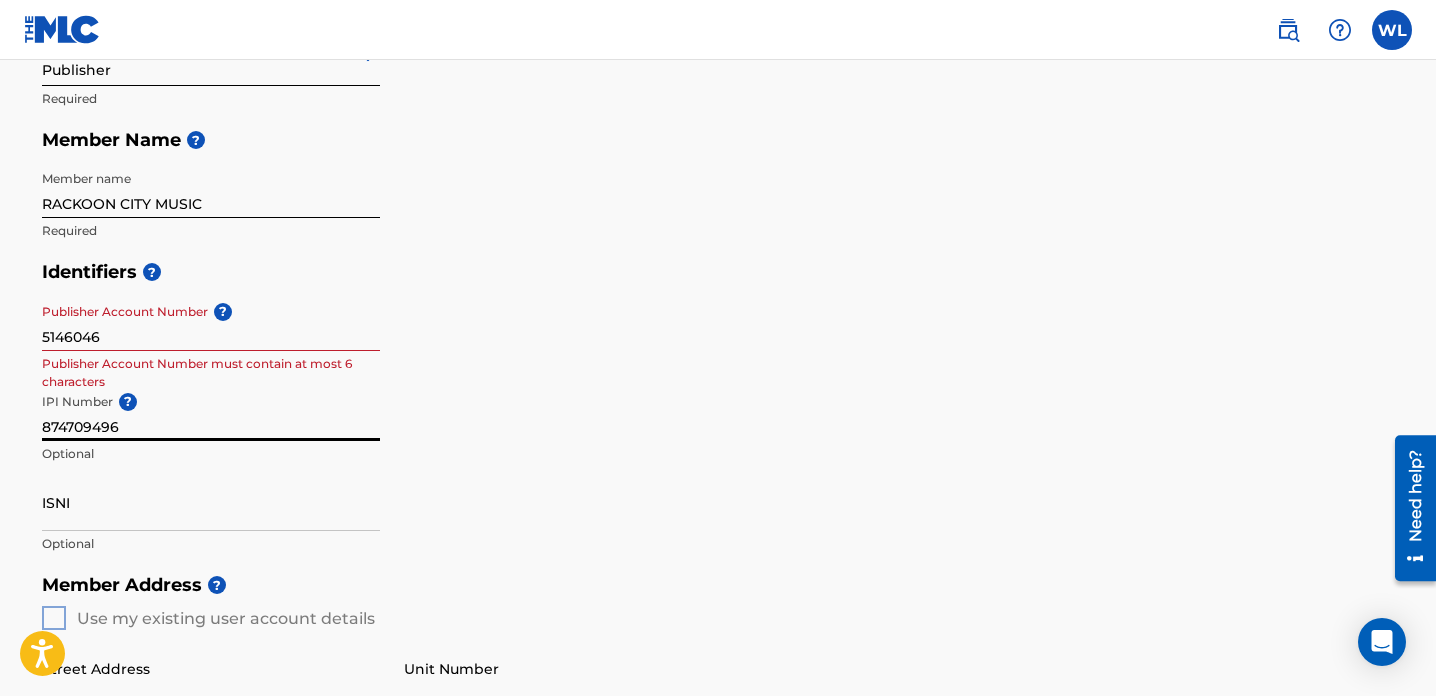 type on "874709496" 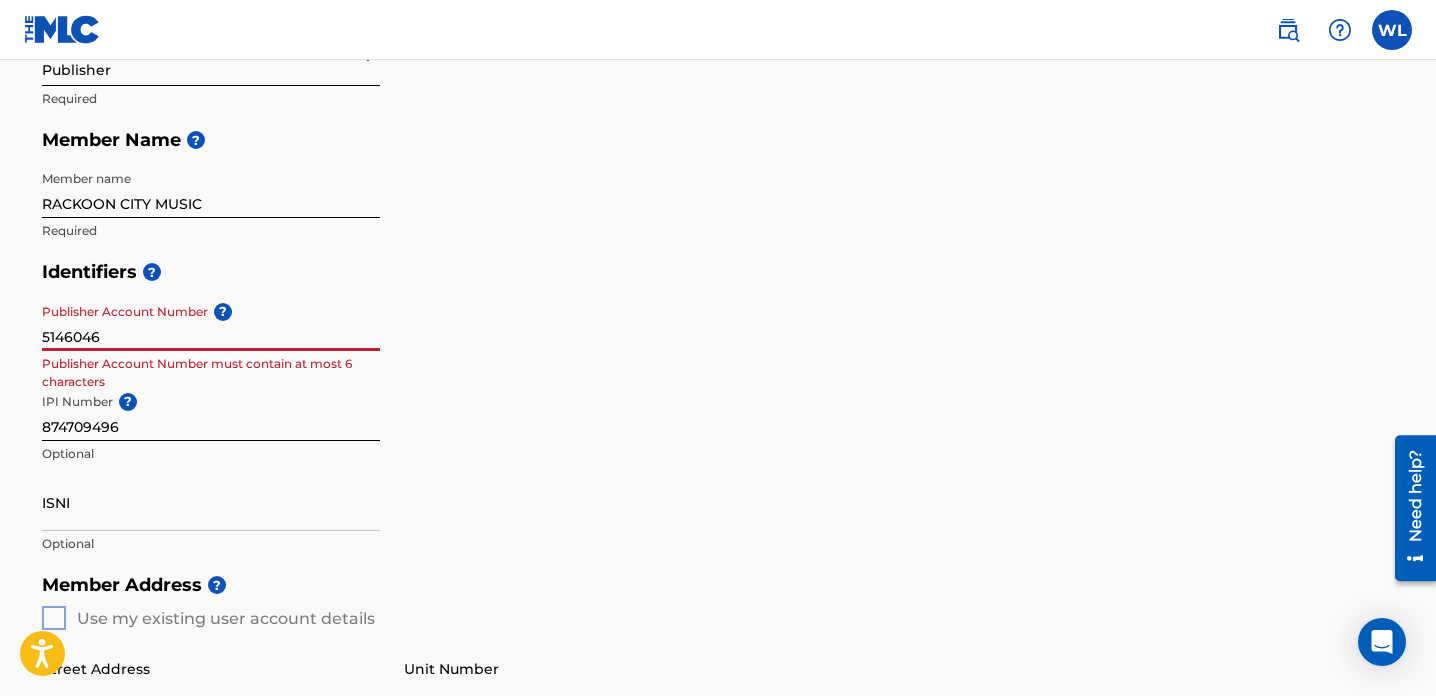 drag, startPoint x: 120, startPoint y: 341, endPoint x: -62, endPoint y: 333, distance: 182.17574 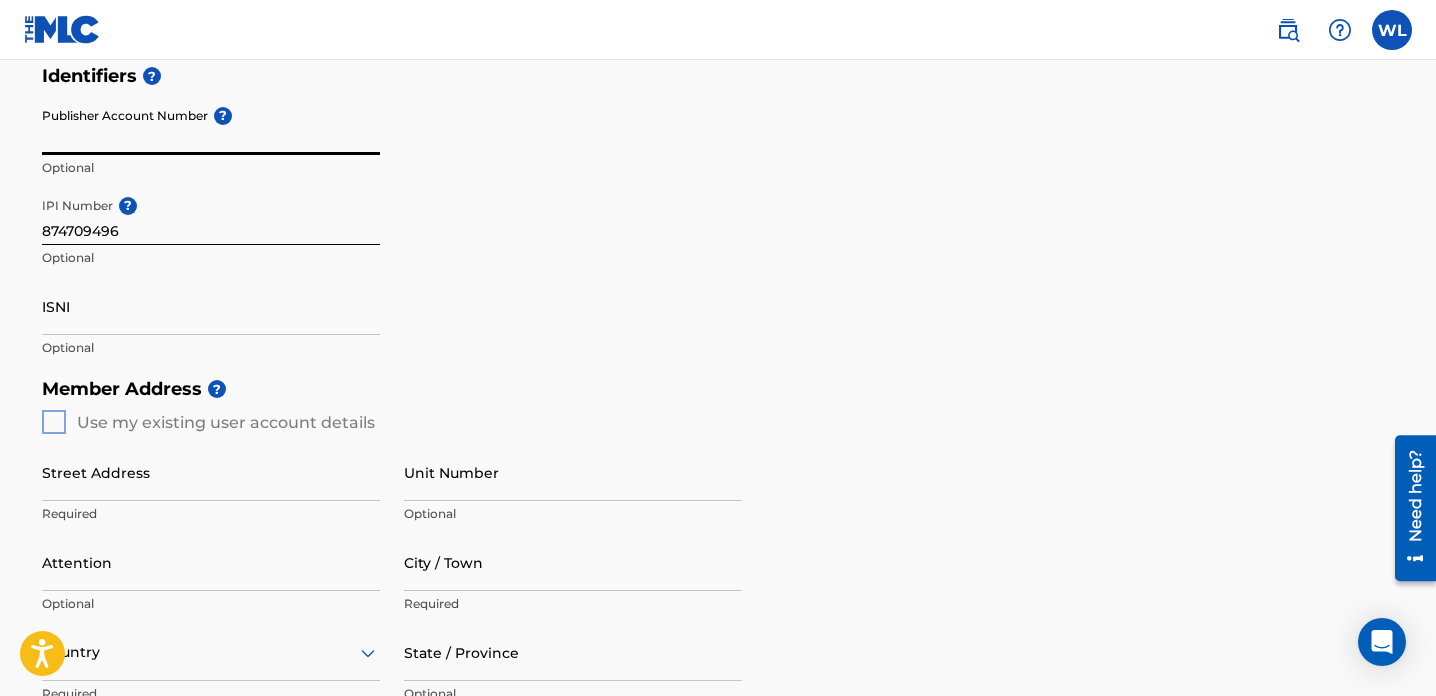 scroll, scrollTop: 500, scrollLeft: 0, axis: vertical 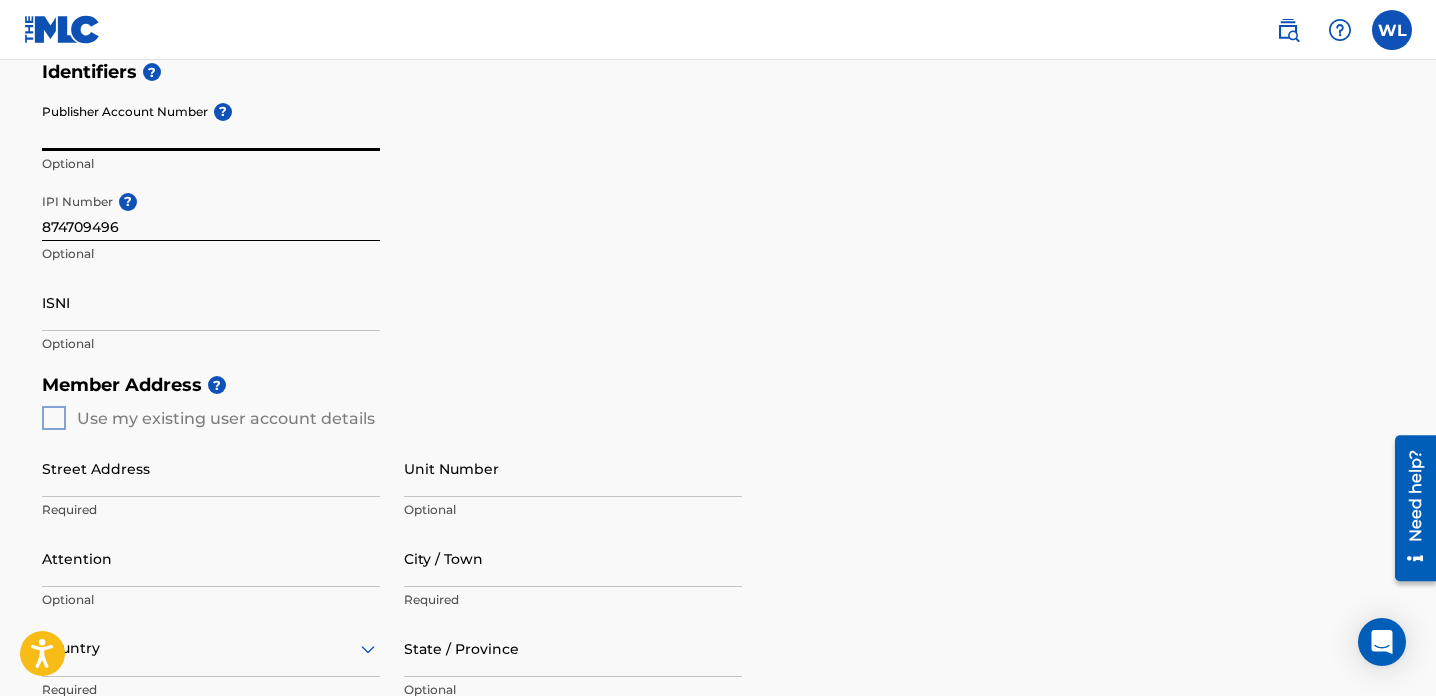 type 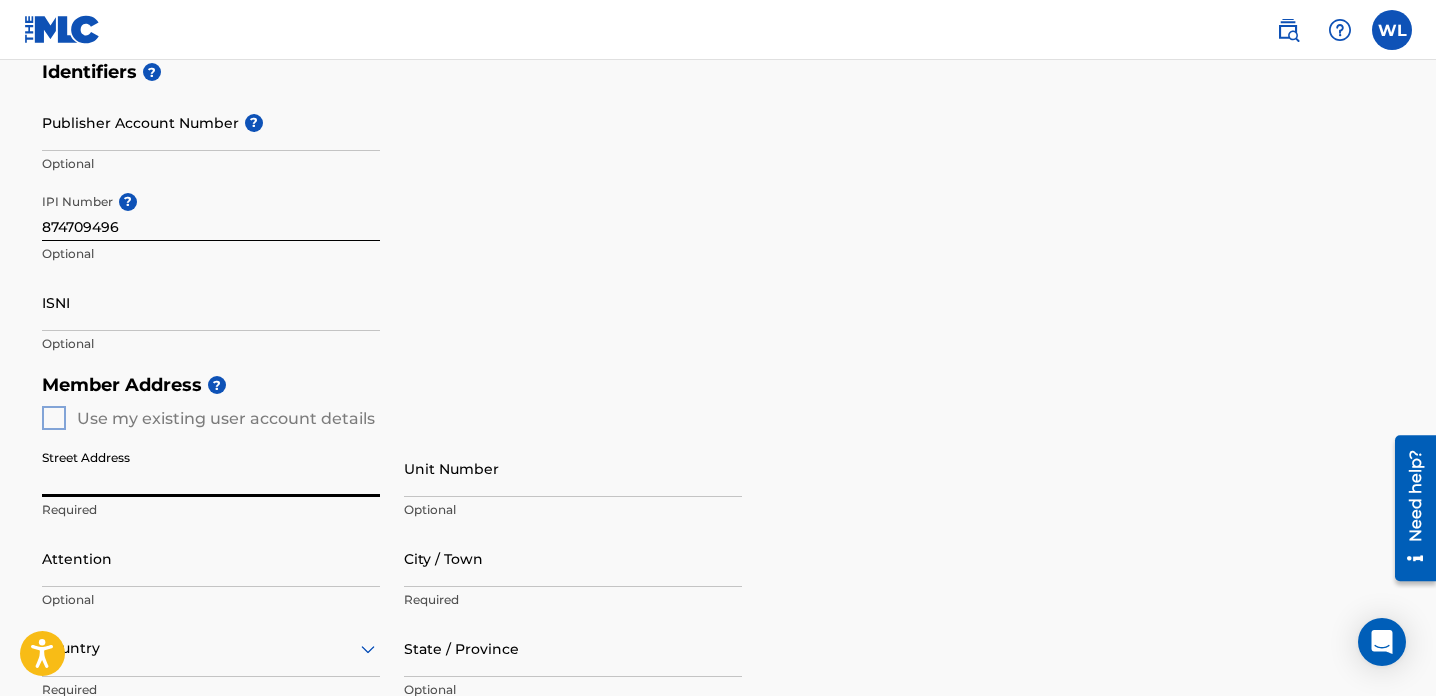 click on "Street Address" at bounding box center (211, 468) 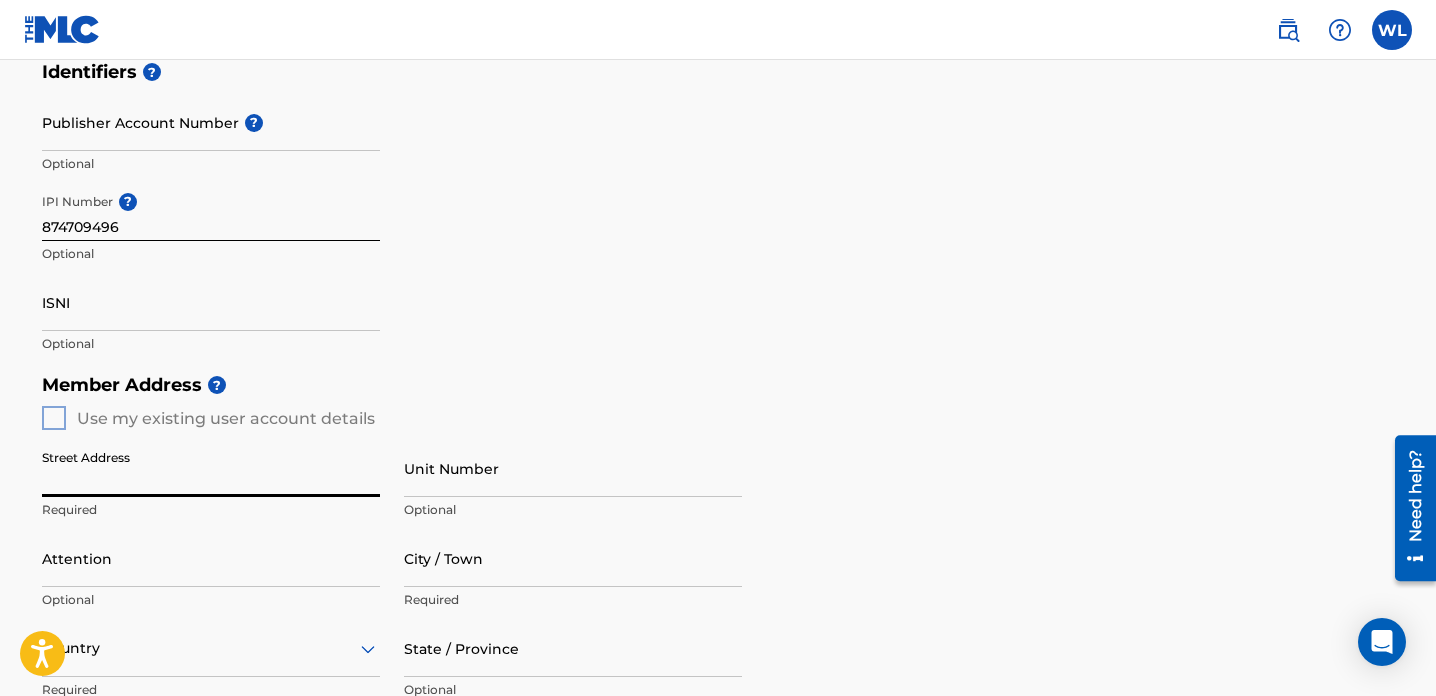 type on "[STREET_ADDRESS][PERSON_NAME]" 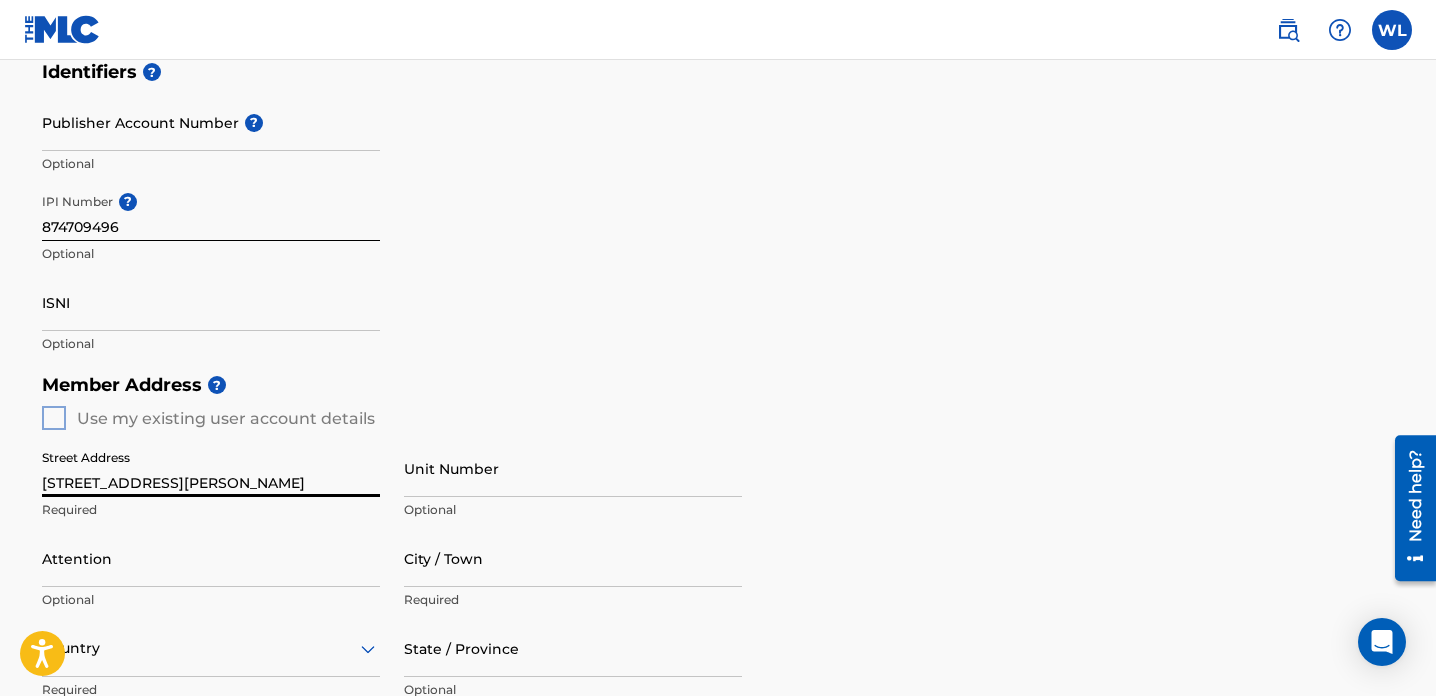 type on "[STREET_ADDRESS][PERSON_NAME]" 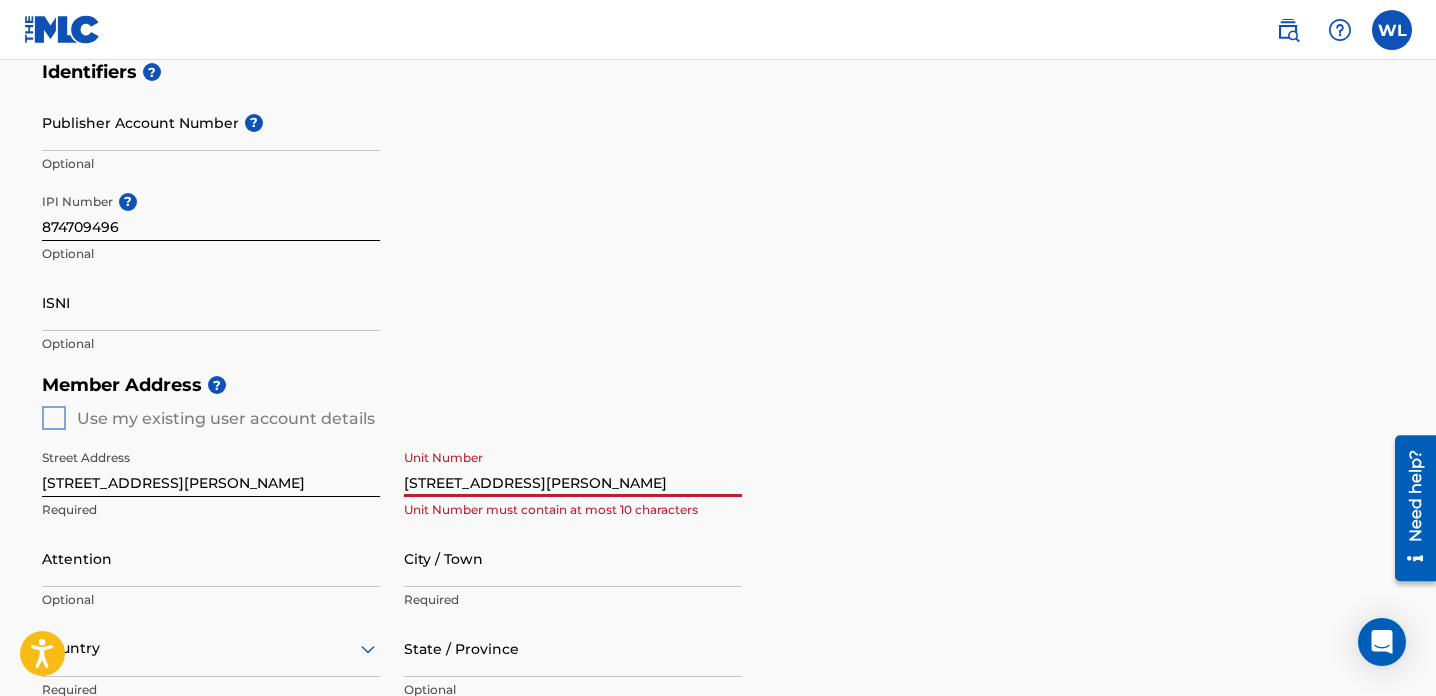 drag, startPoint x: 597, startPoint y: 475, endPoint x: 233, endPoint y: 513, distance: 365.97815 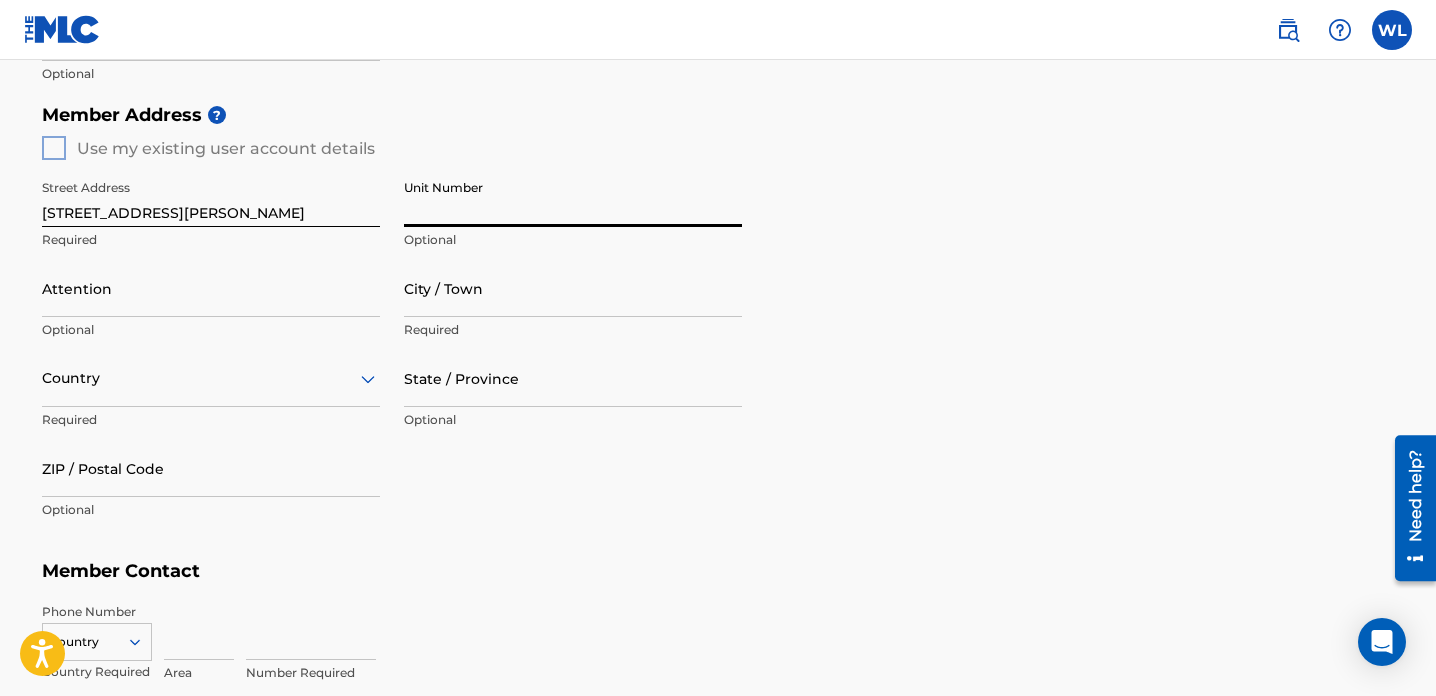 scroll, scrollTop: 800, scrollLeft: 0, axis: vertical 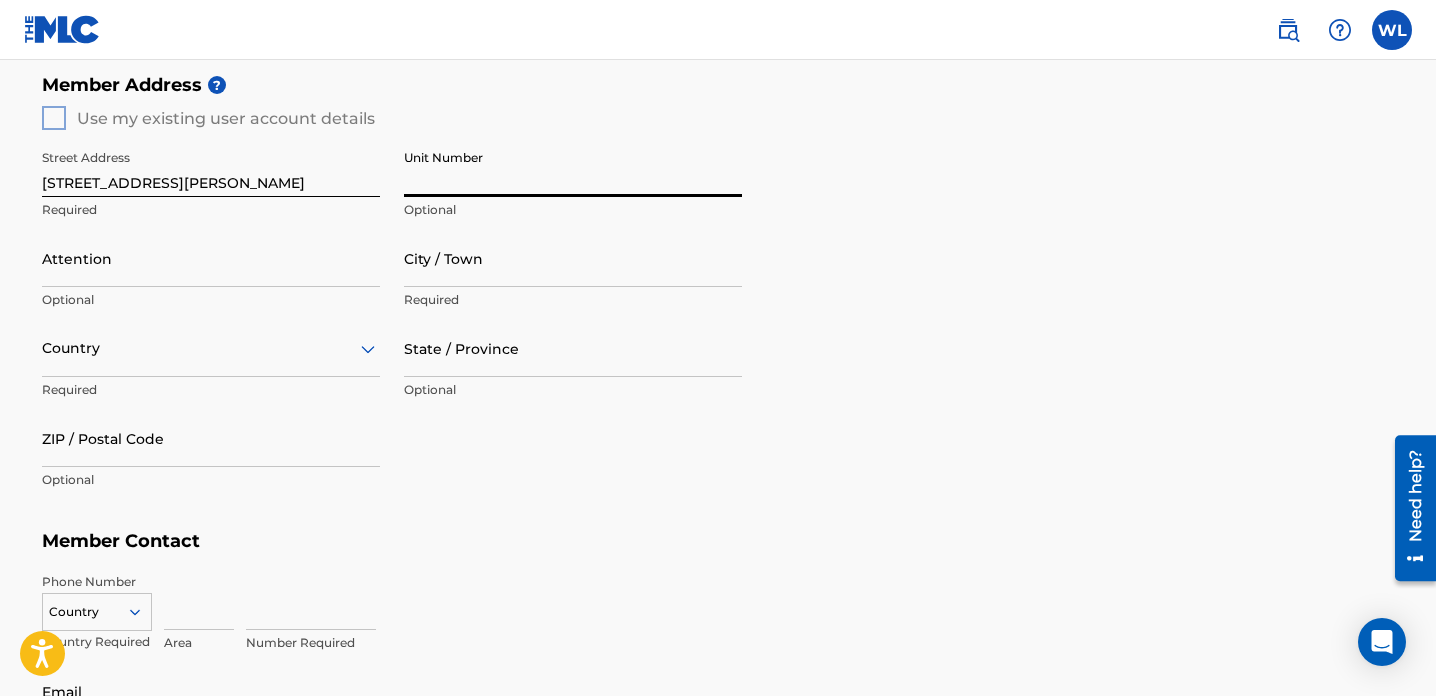 type 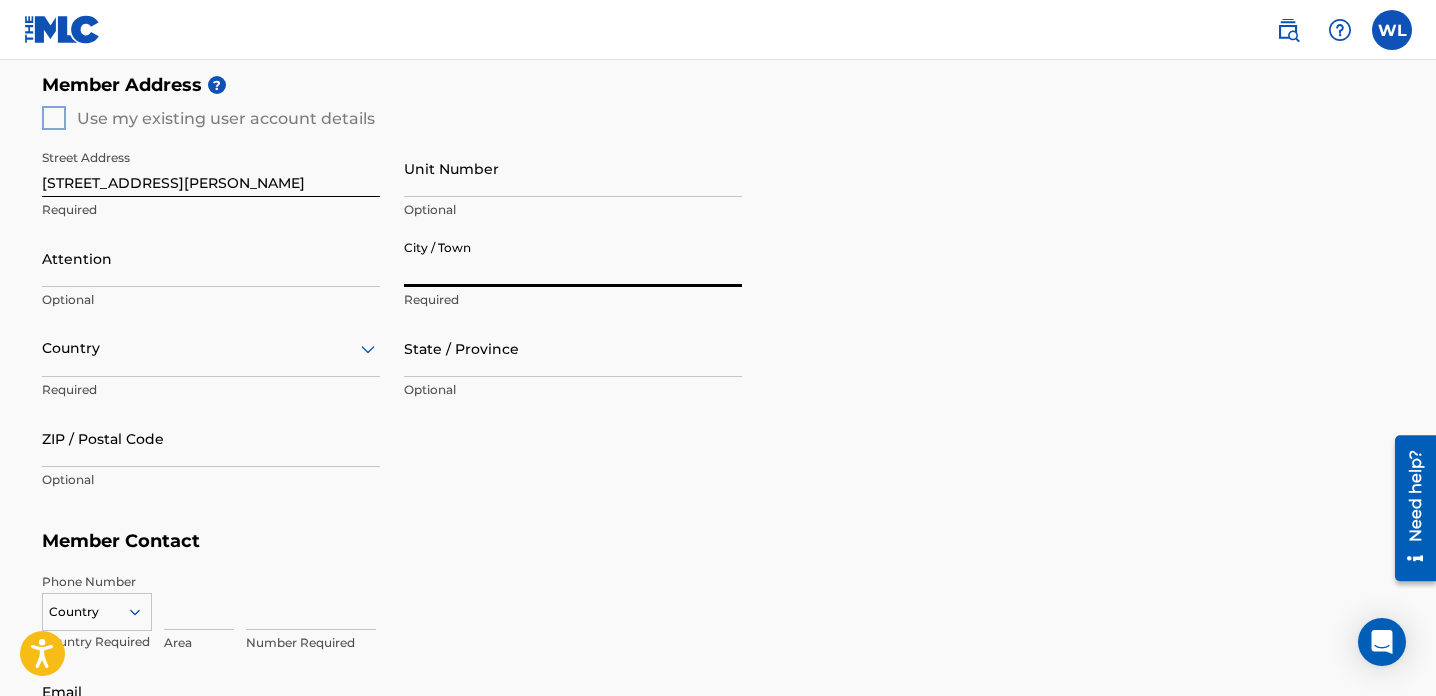 type on "[GEOGRAPHIC_DATA]" 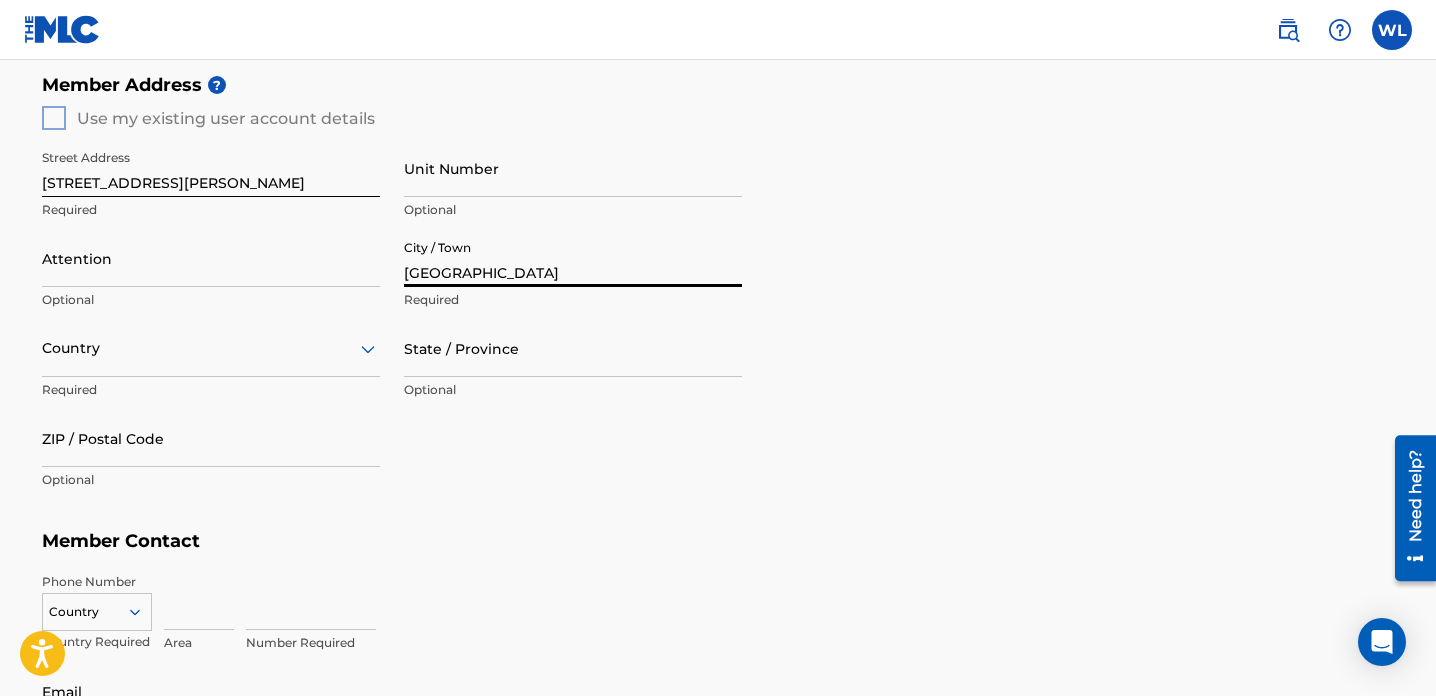 type on "[PERSON_NAME]" 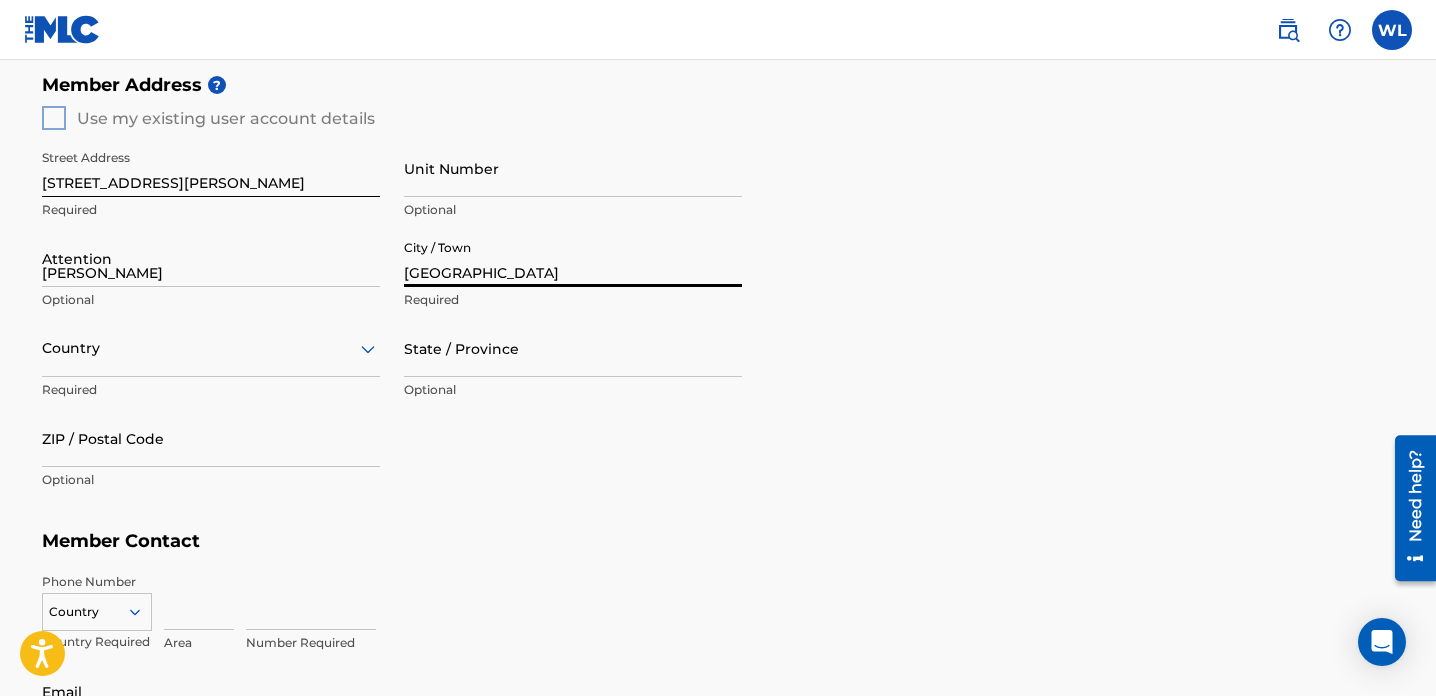 type on "[GEOGRAPHIC_DATA]" 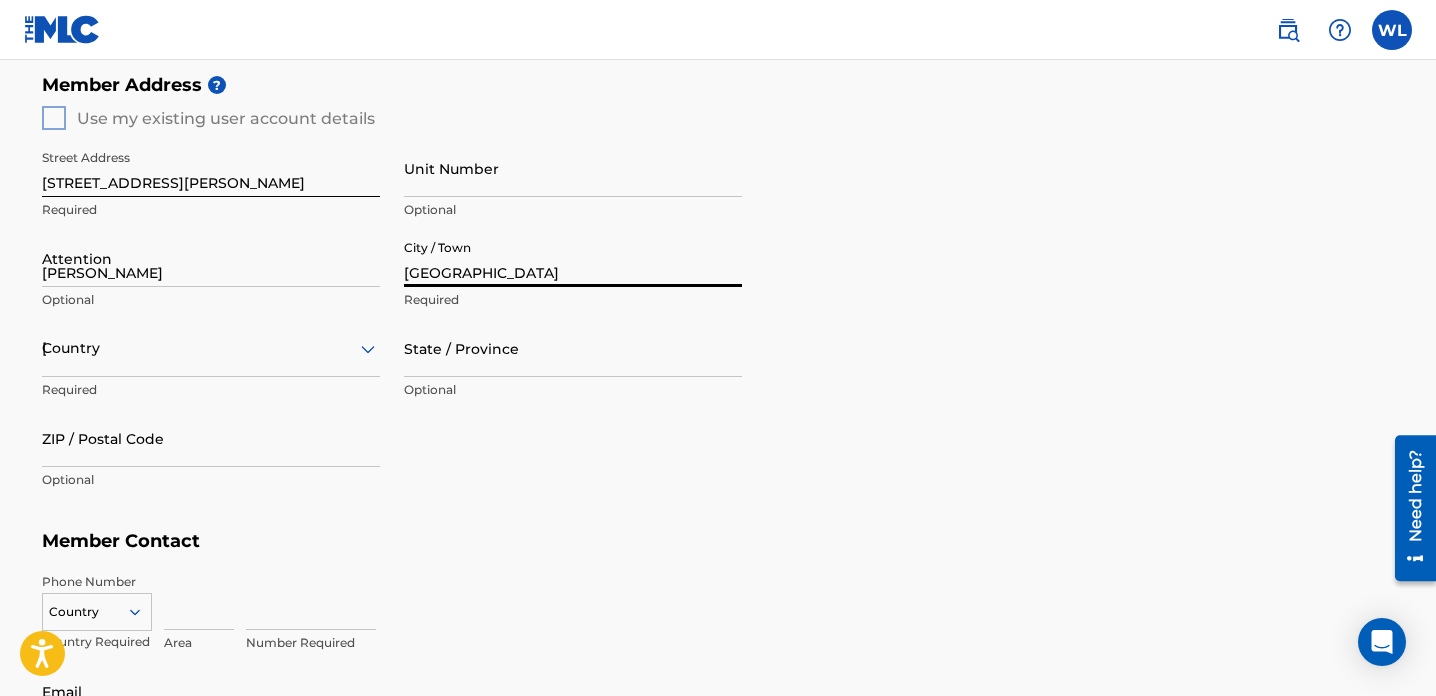 type on "PA" 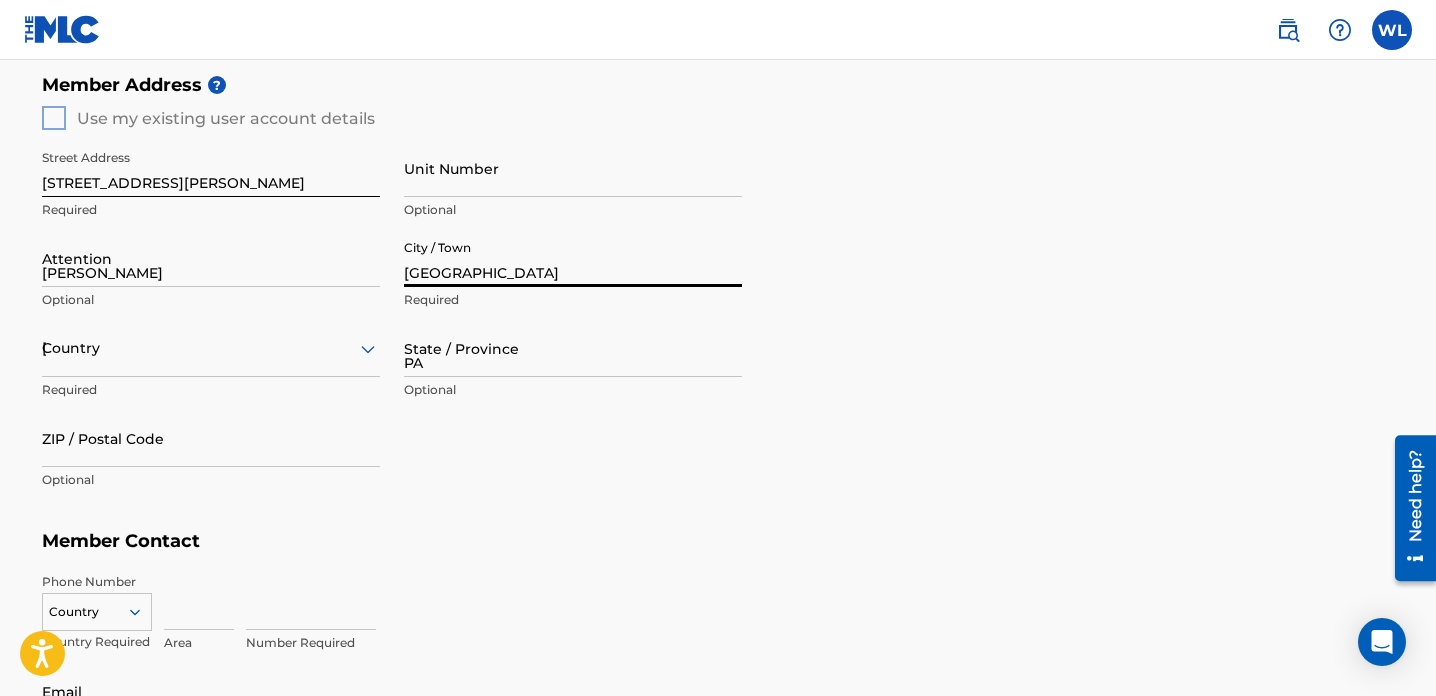 type on "19104" 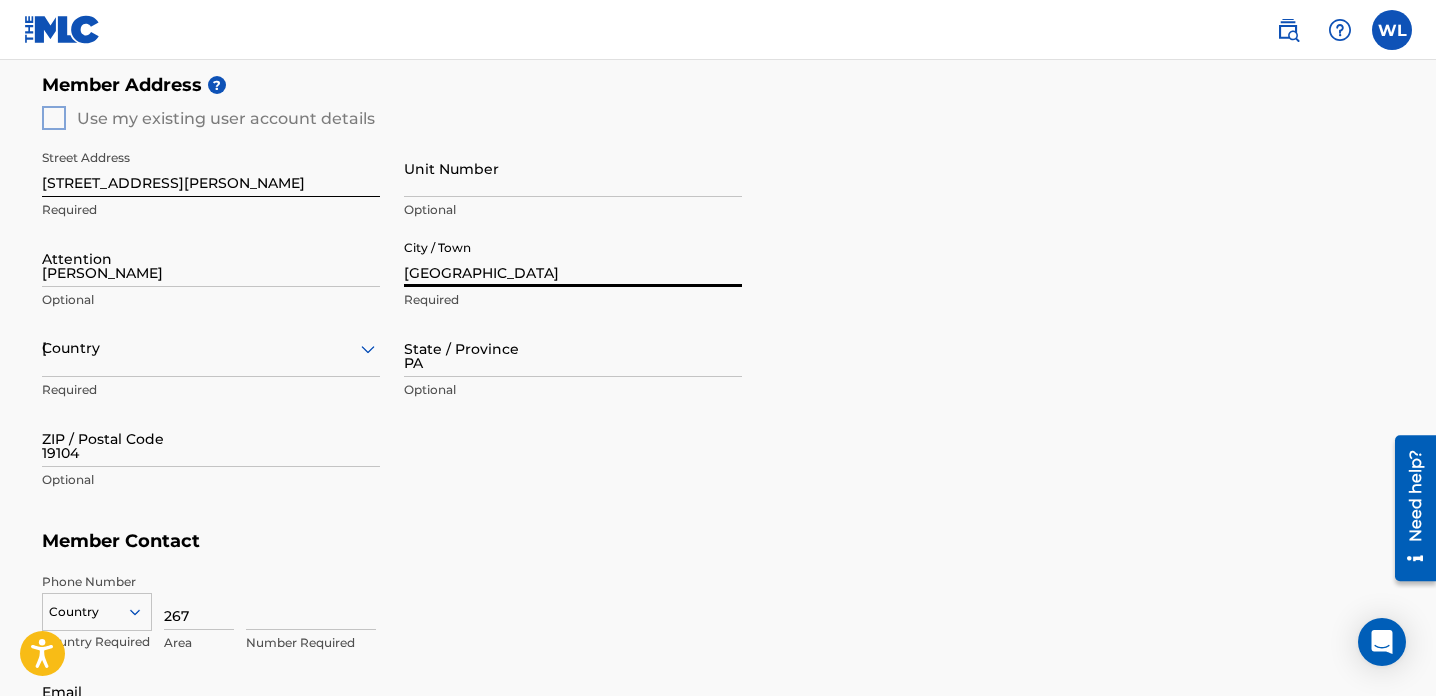 type on "6689720" 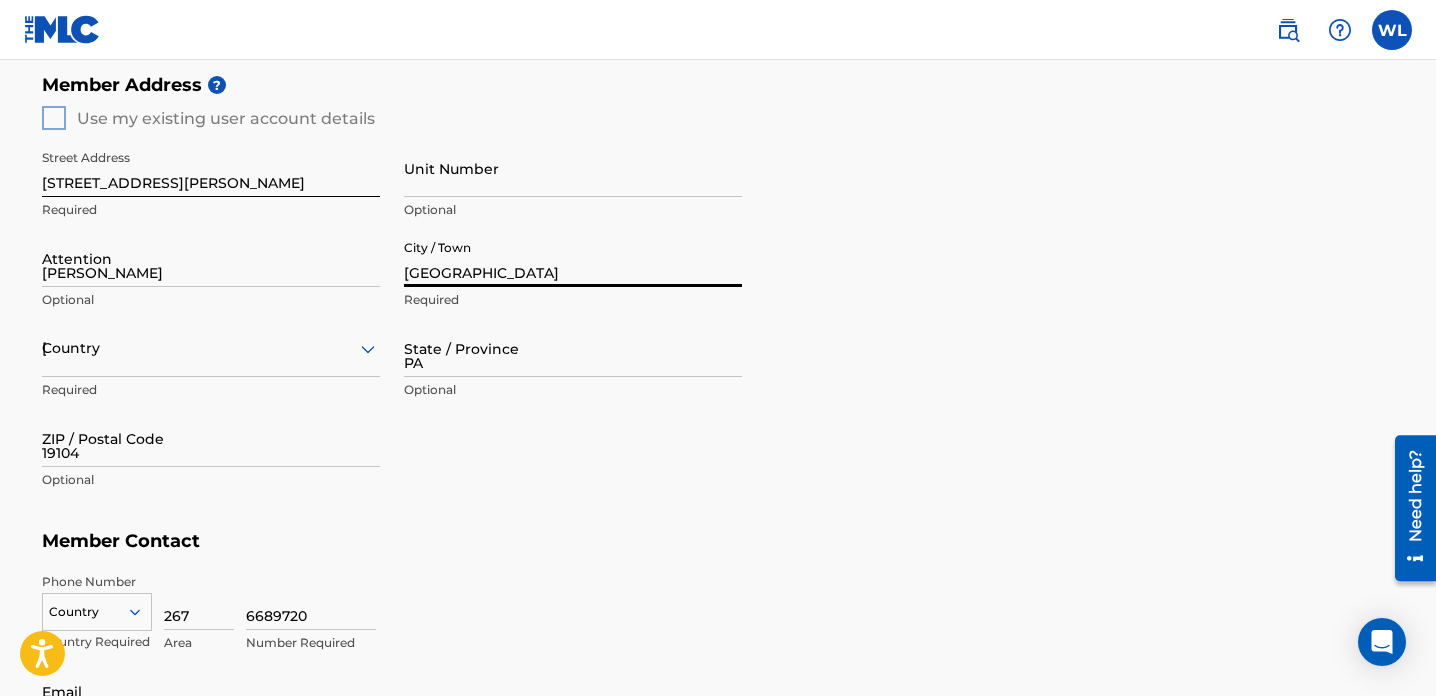 type on "[EMAIL_ADDRESS][DOMAIN_NAME]" 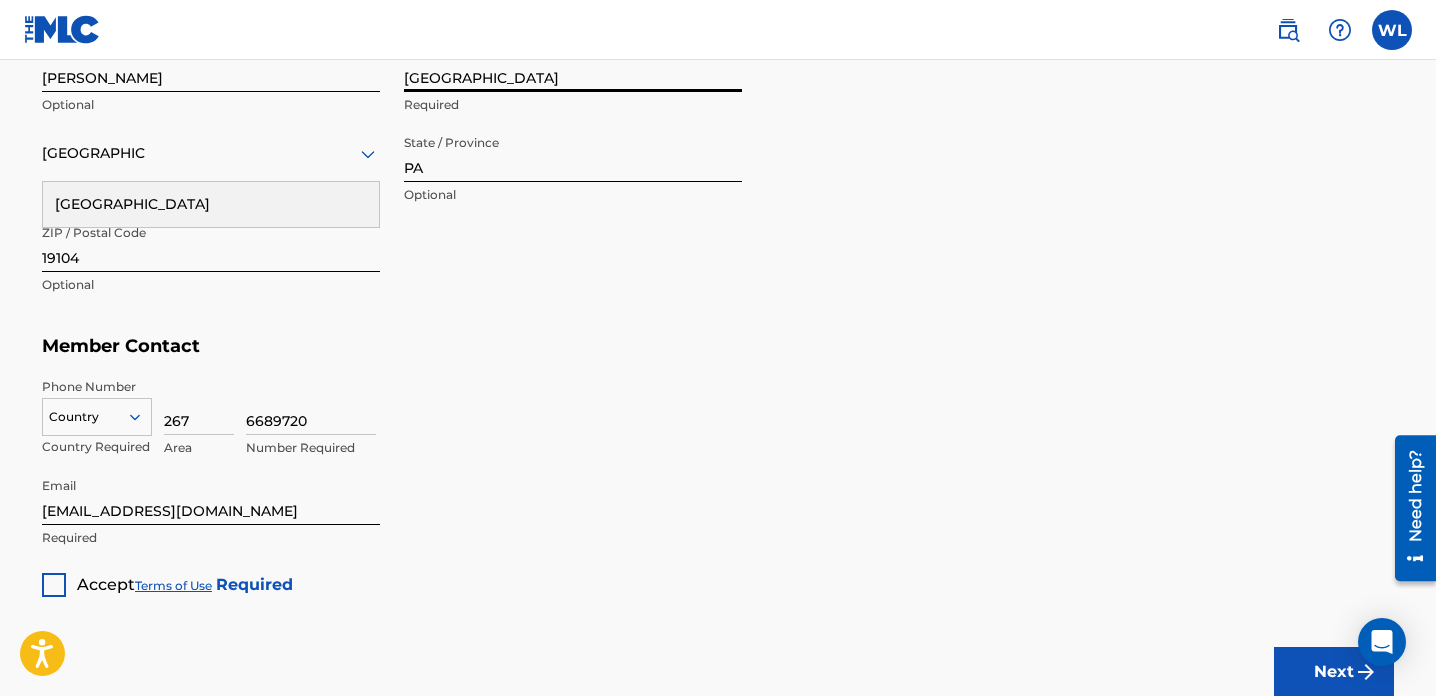scroll, scrollTop: 1000, scrollLeft: 0, axis: vertical 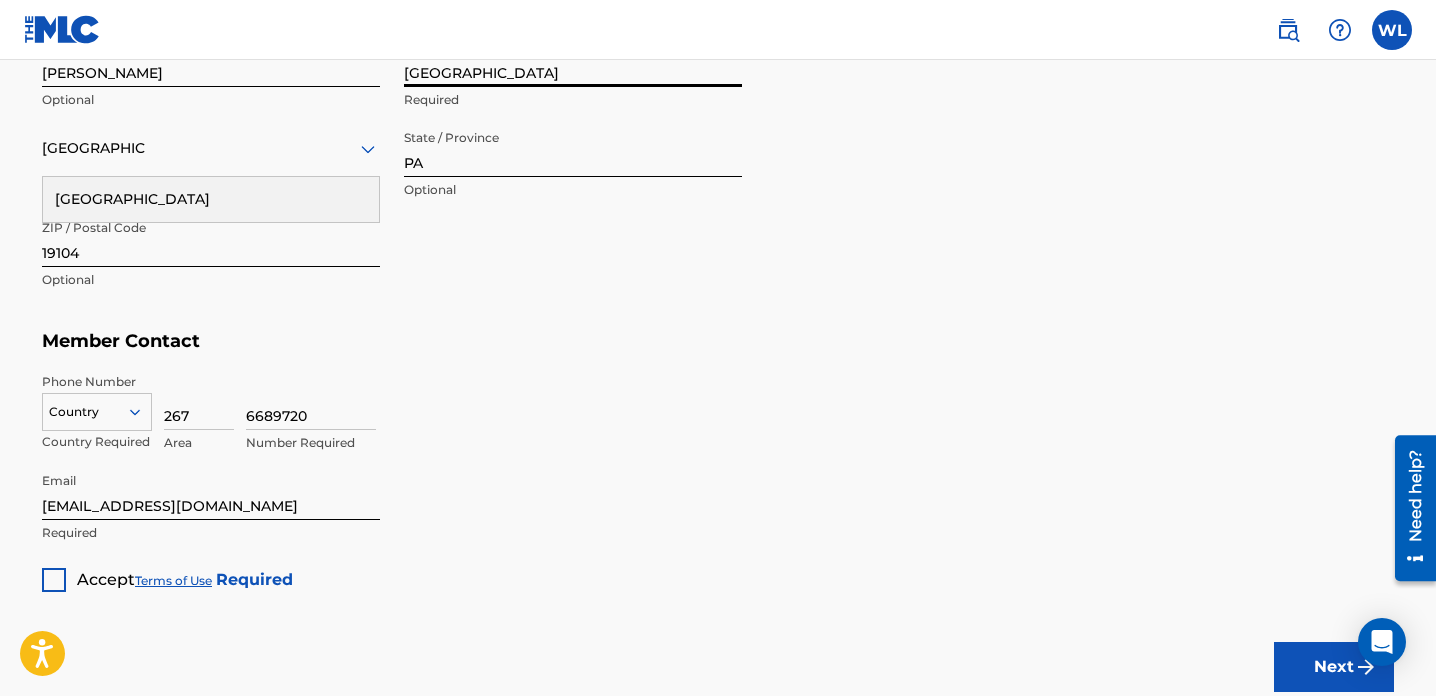 click at bounding box center [54, 580] 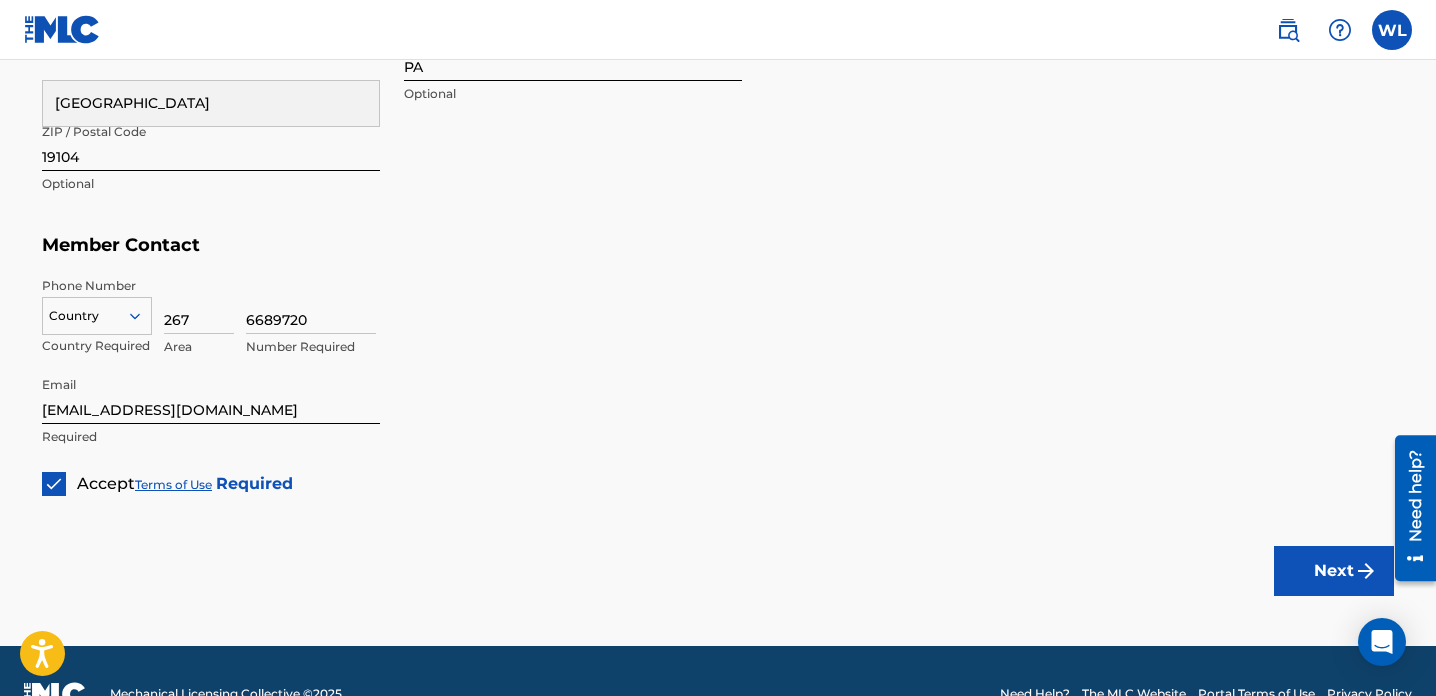 scroll, scrollTop: 1100, scrollLeft: 0, axis: vertical 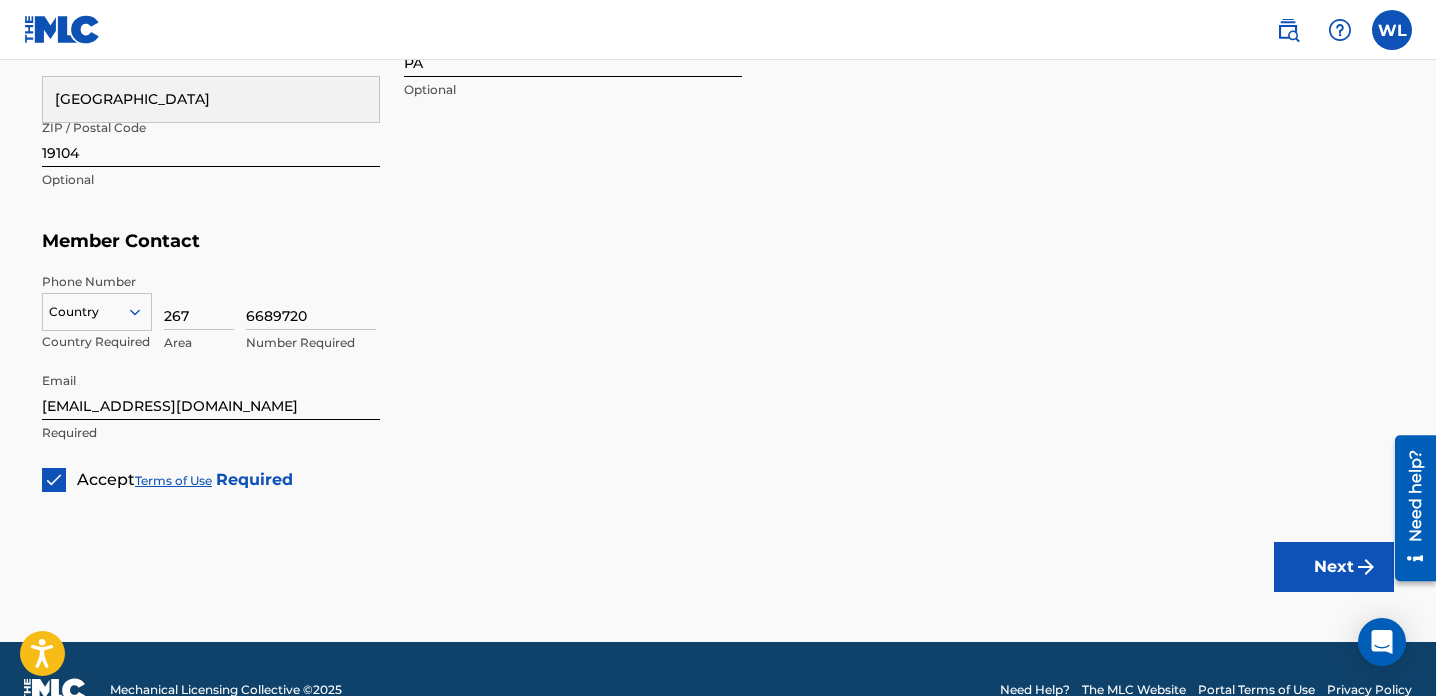 click on "Next" at bounding box center (1334, 567) 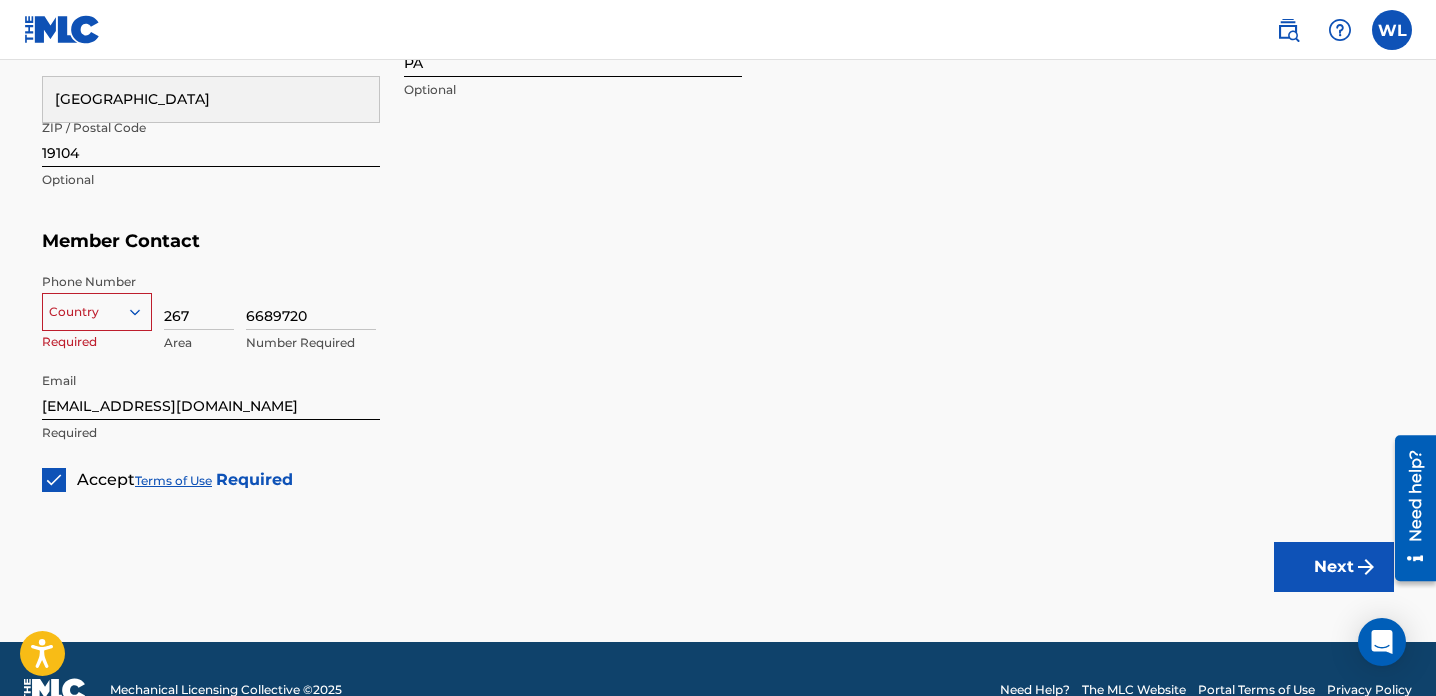 type 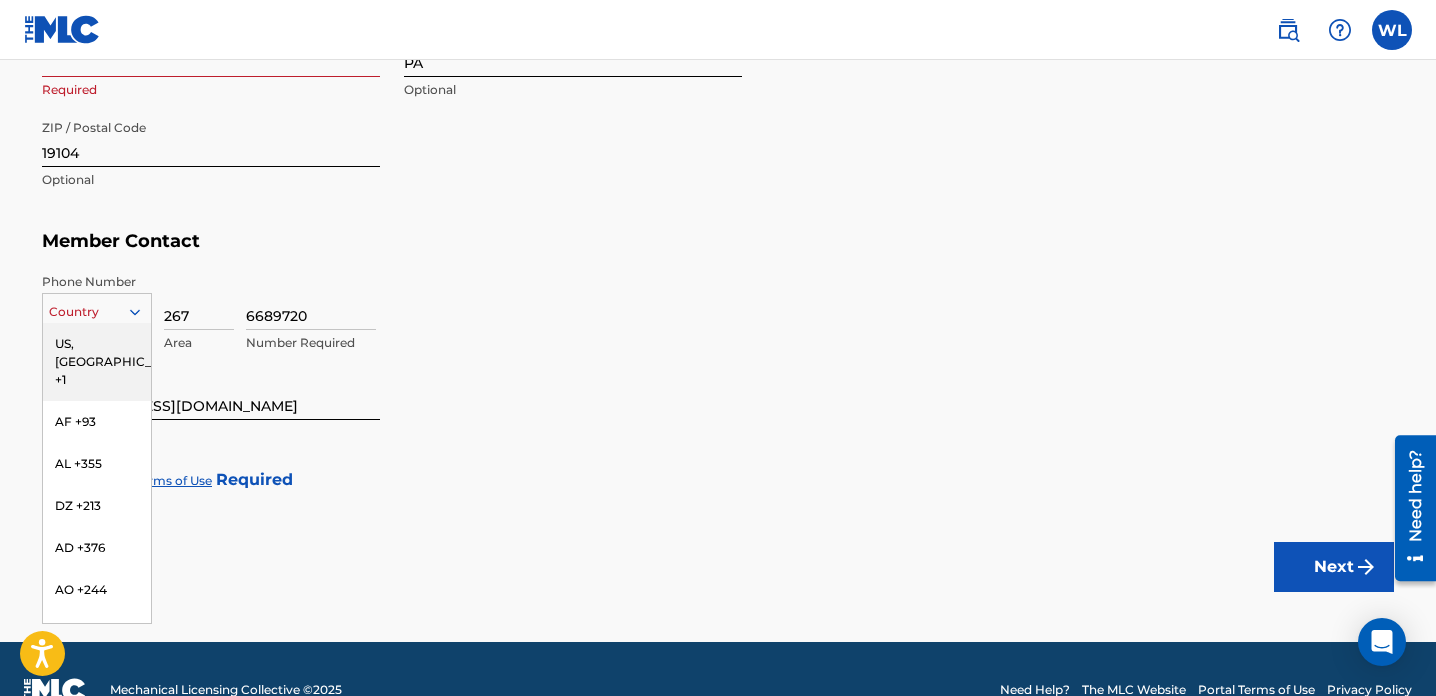 click on "US, [GEOGRAPHIC_DATA] +1" at bounding box center (97, 362) 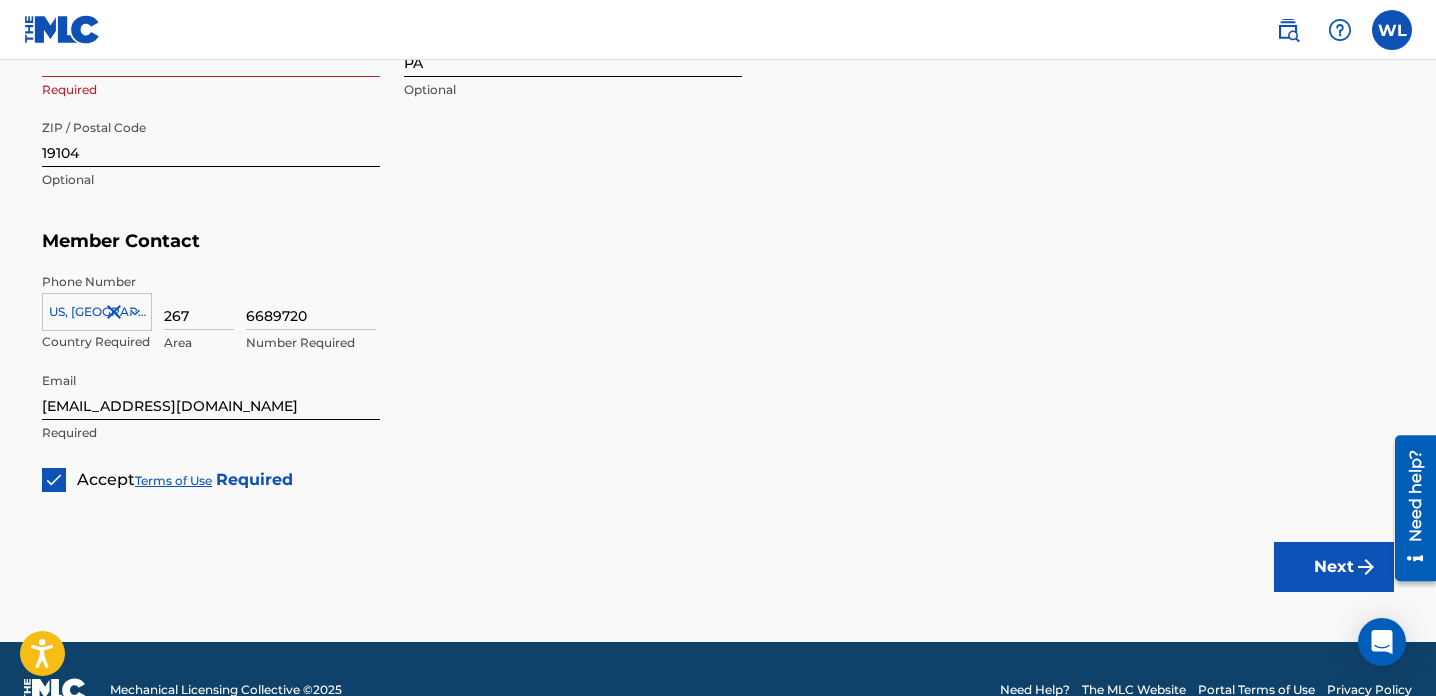 click on "Next" at bounding box center [1334, 567] 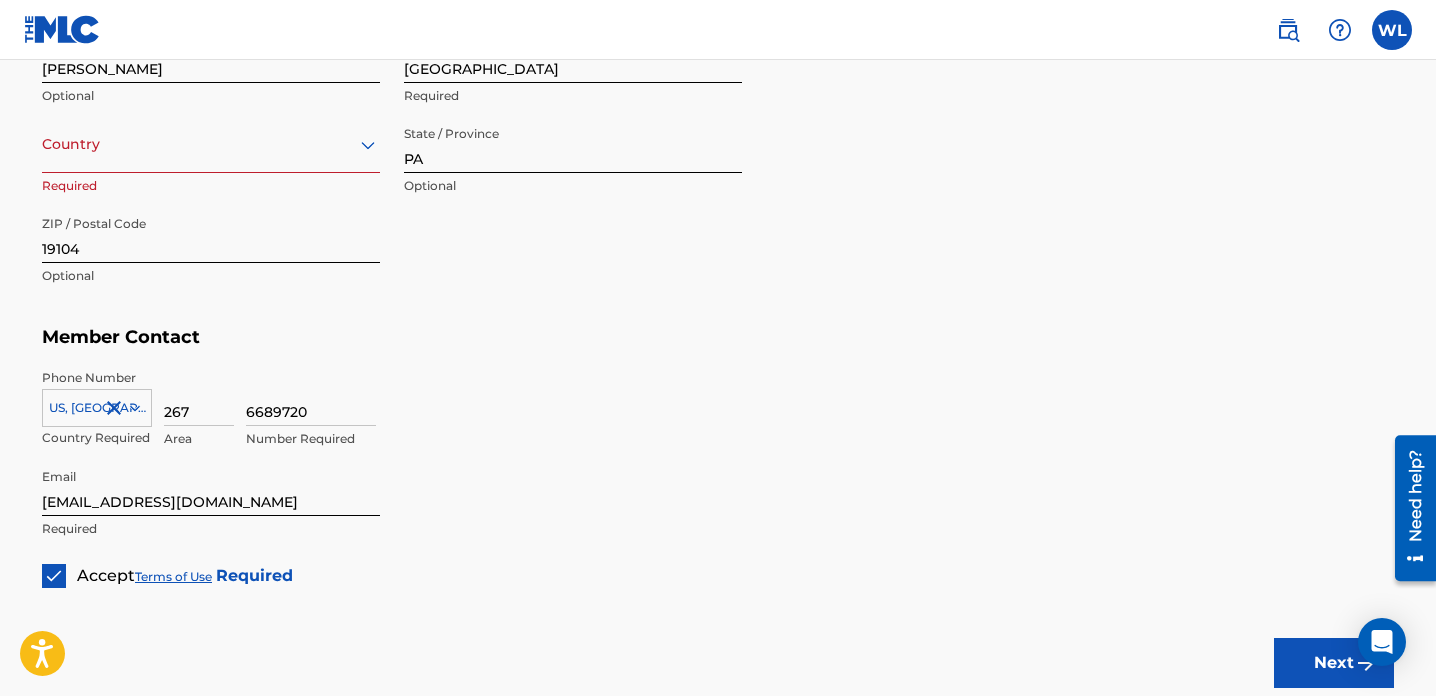 scroll, scrollTop: 1000, scrollLeft: 0, axis: vertical 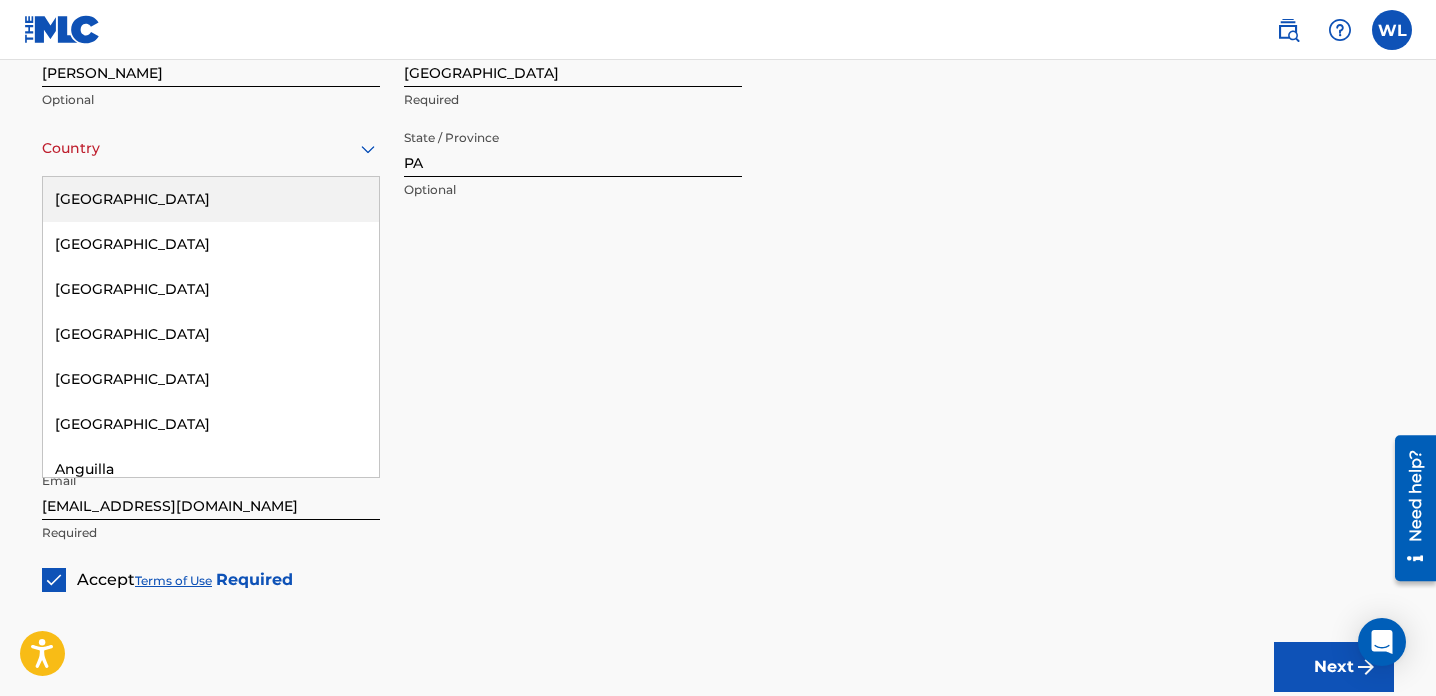 click at bounding box center [211, 148] 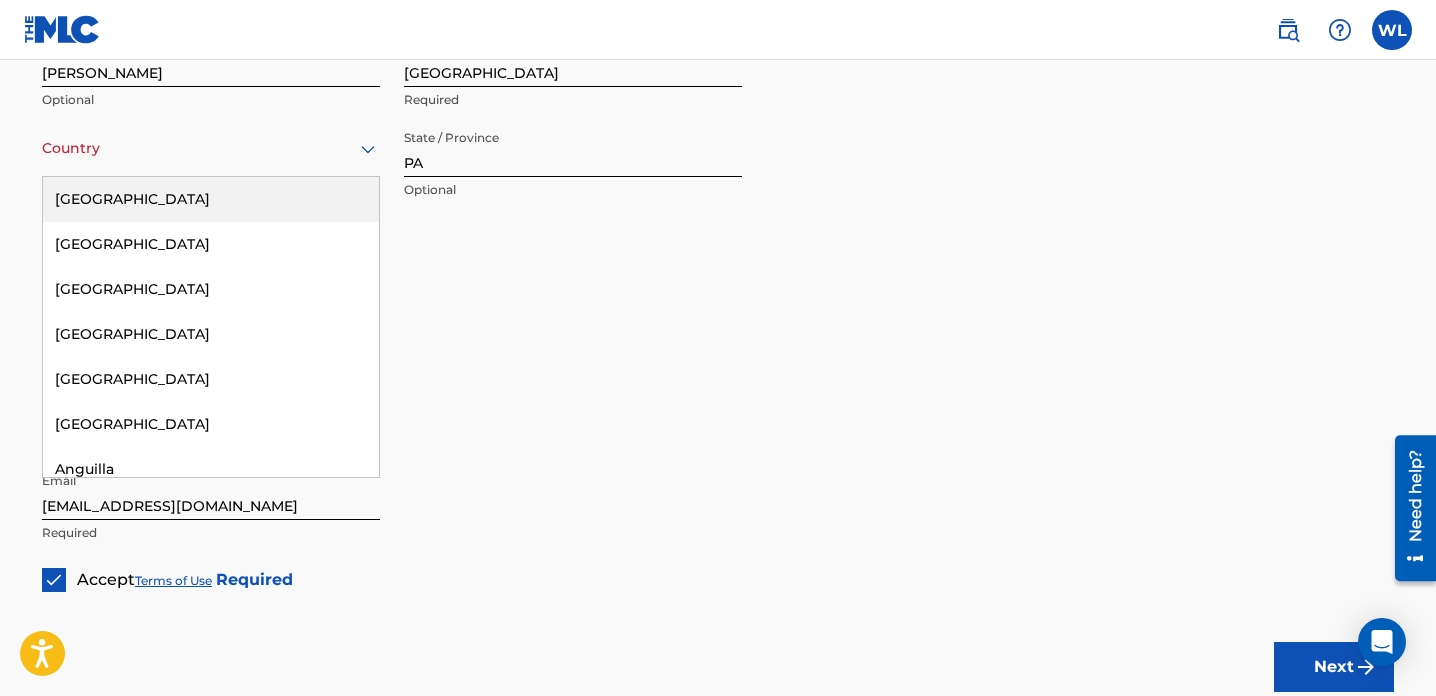 click on "[GEOGRAPHIC_DATA]" at bounding box center (211, 199) 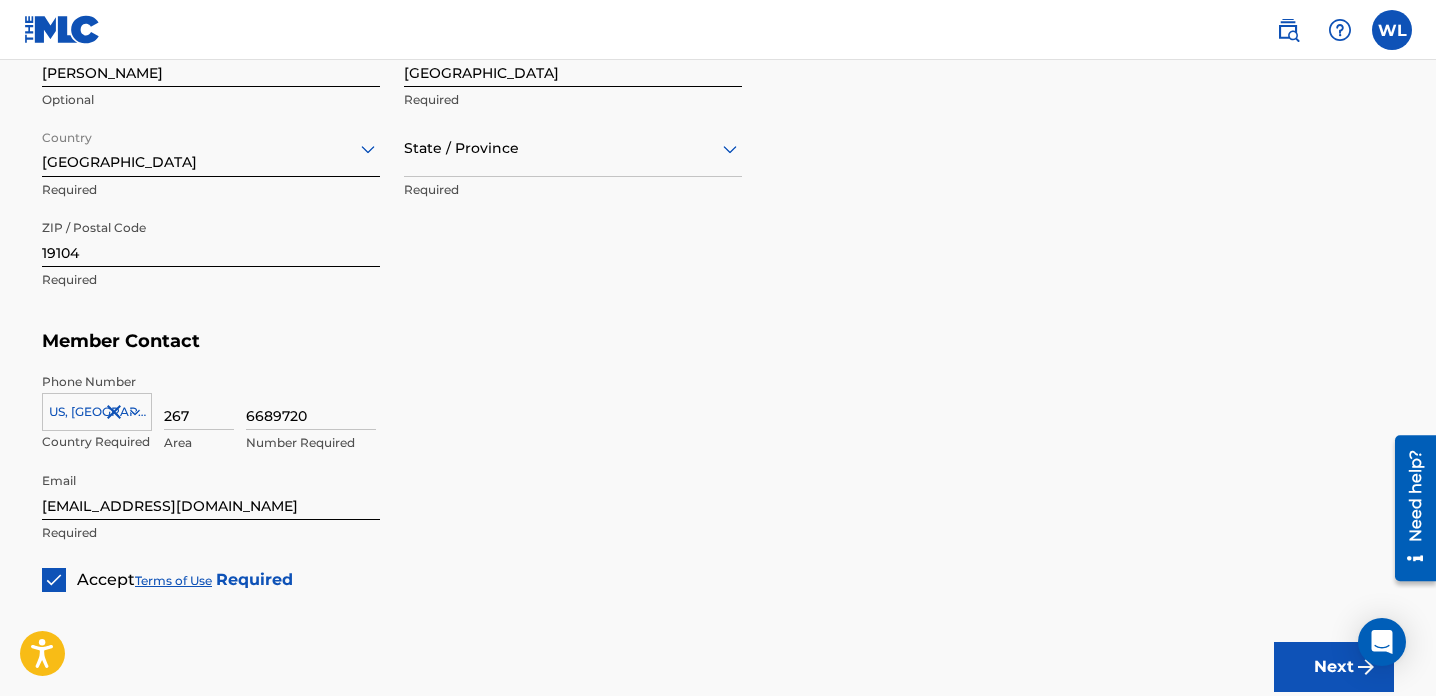 click 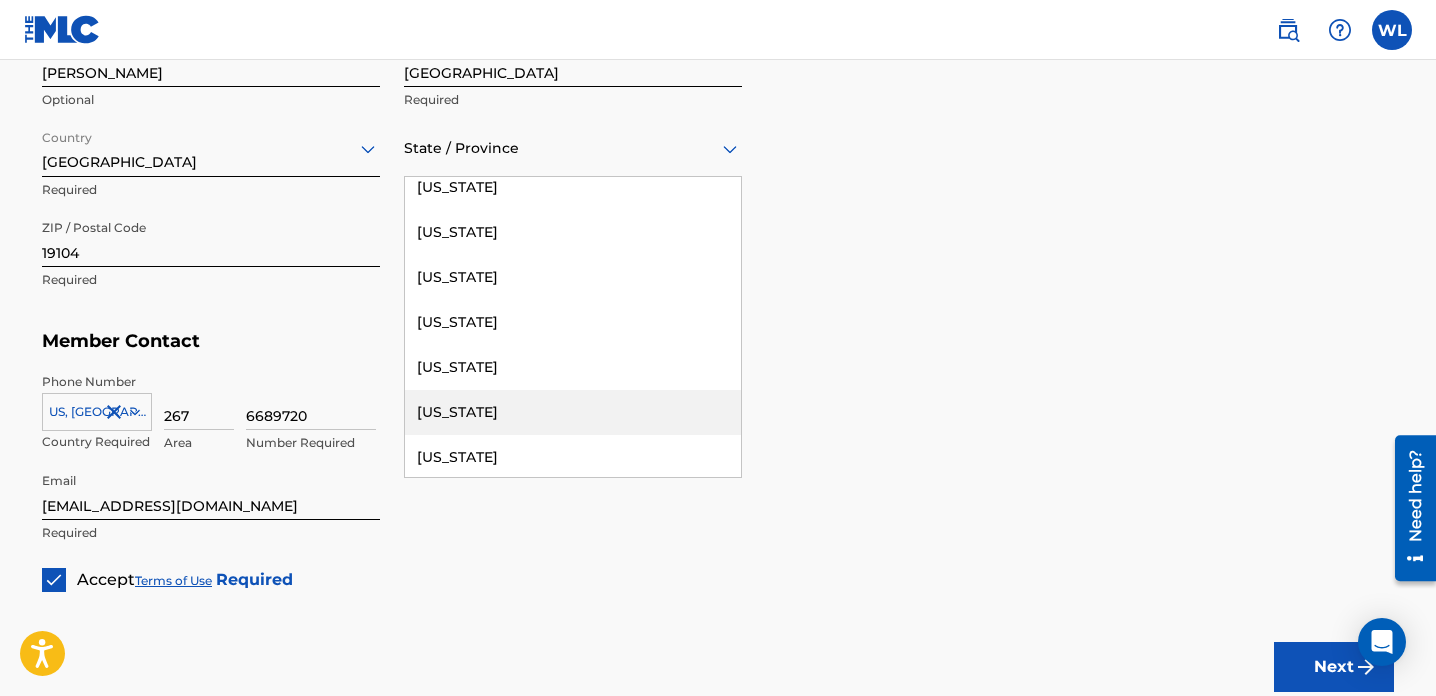 scroll, scrollTop: 1700, scrollLeft: 0, axis: vertical 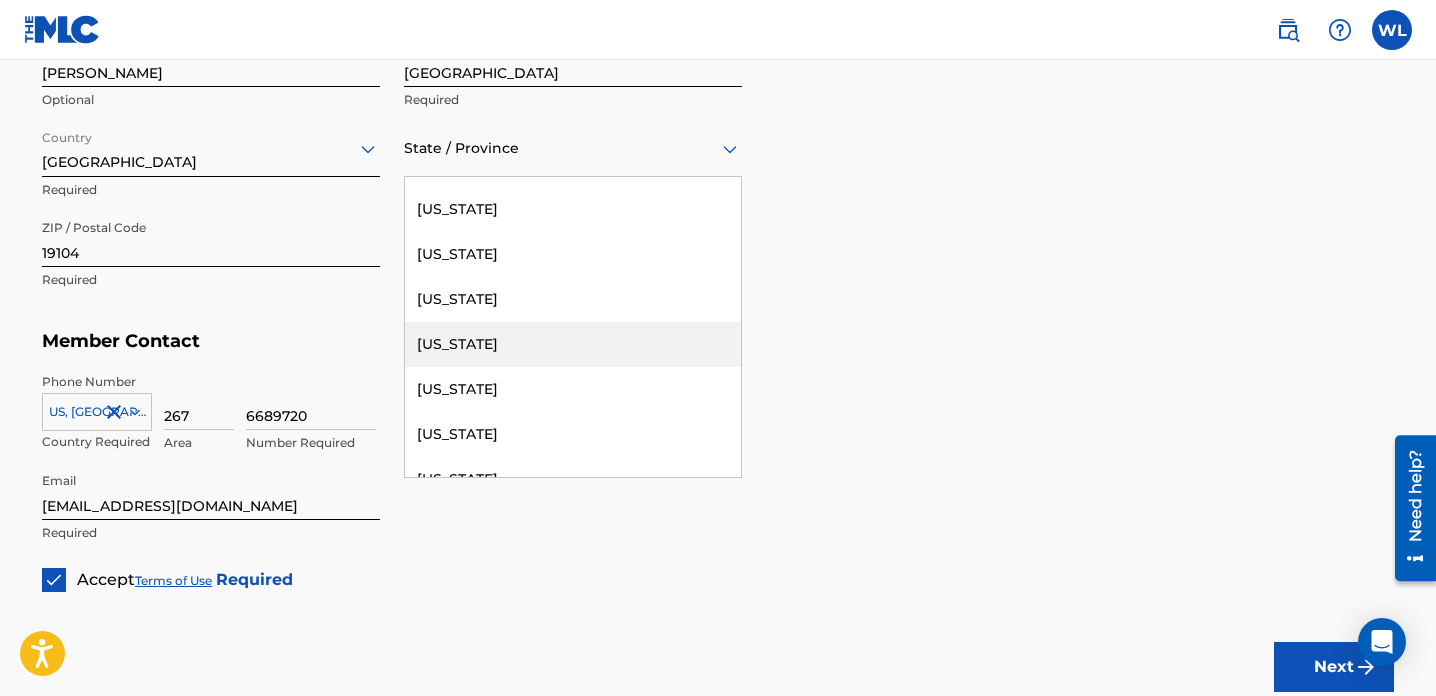 click on "[US_STATE]" at bounding box center [573, 344] 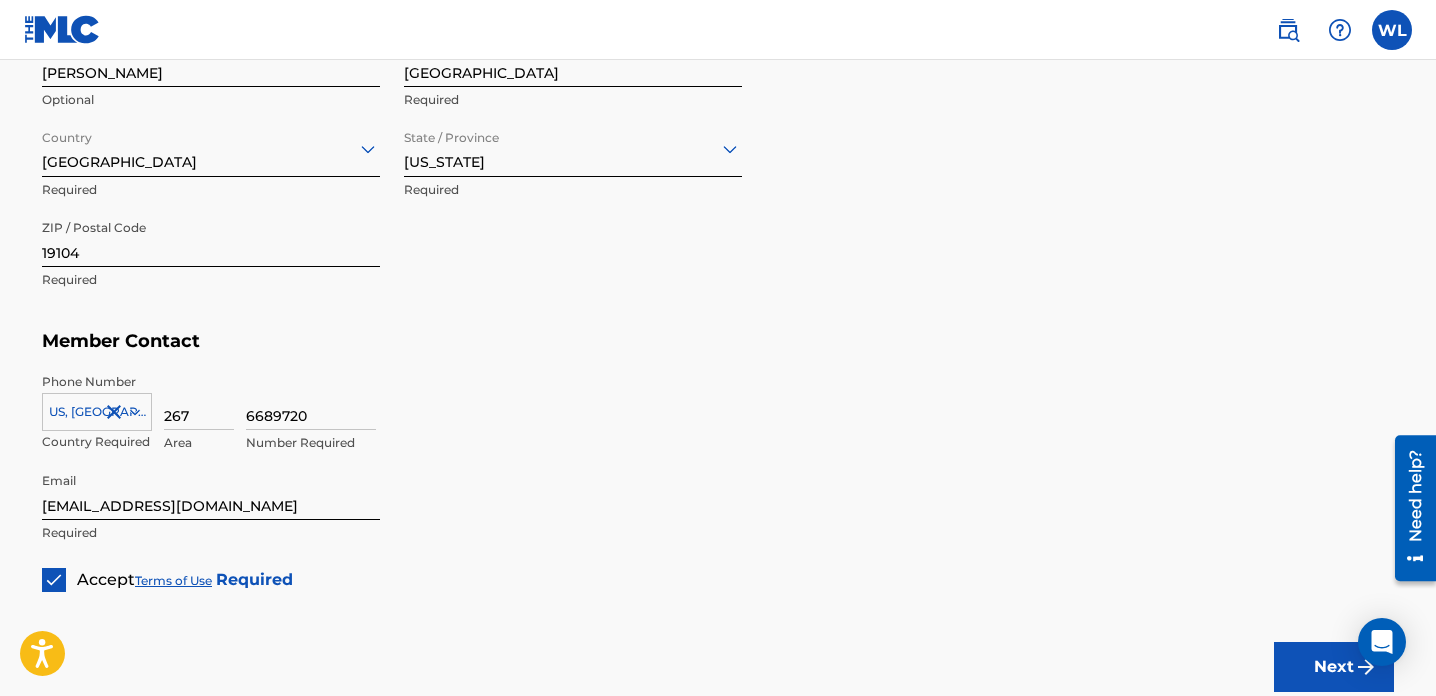 click on "Next" at bounding box center (1334, 667) 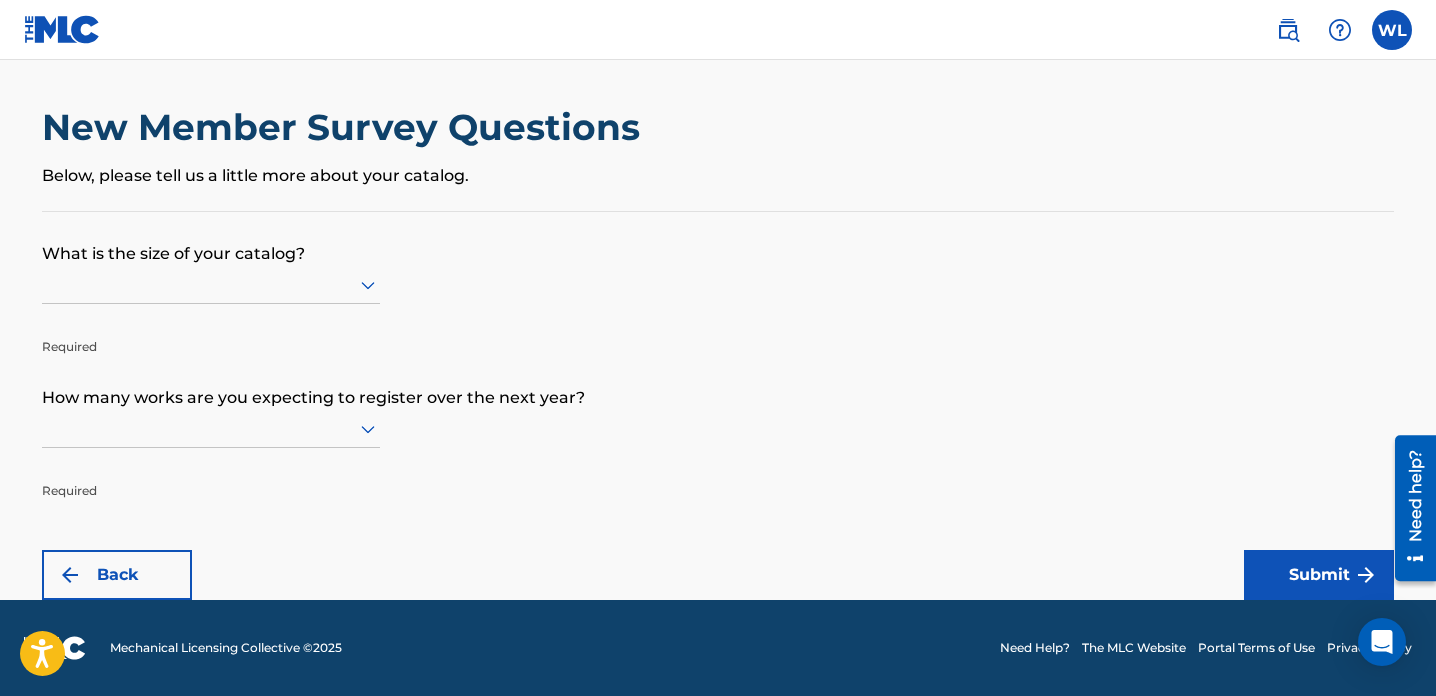 scroll, scrollTop: 0, scrollLeft: 0, axis: both 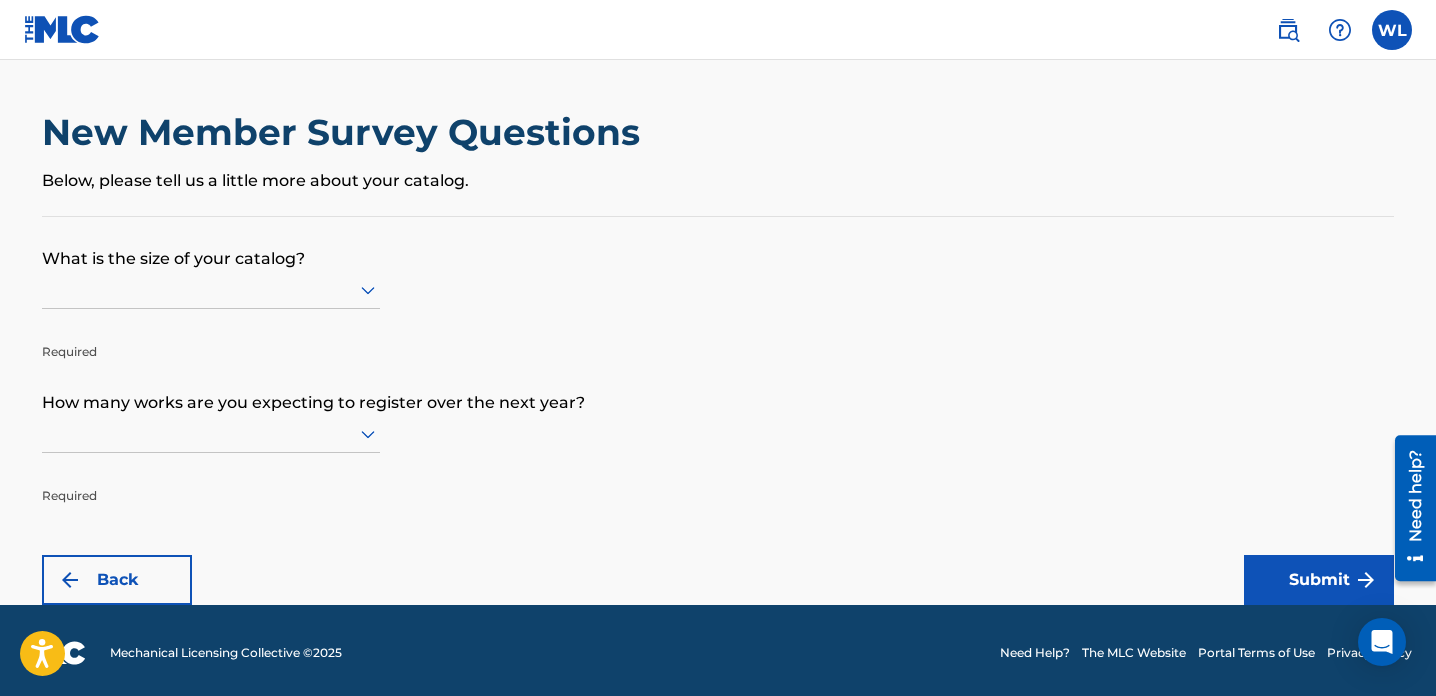click 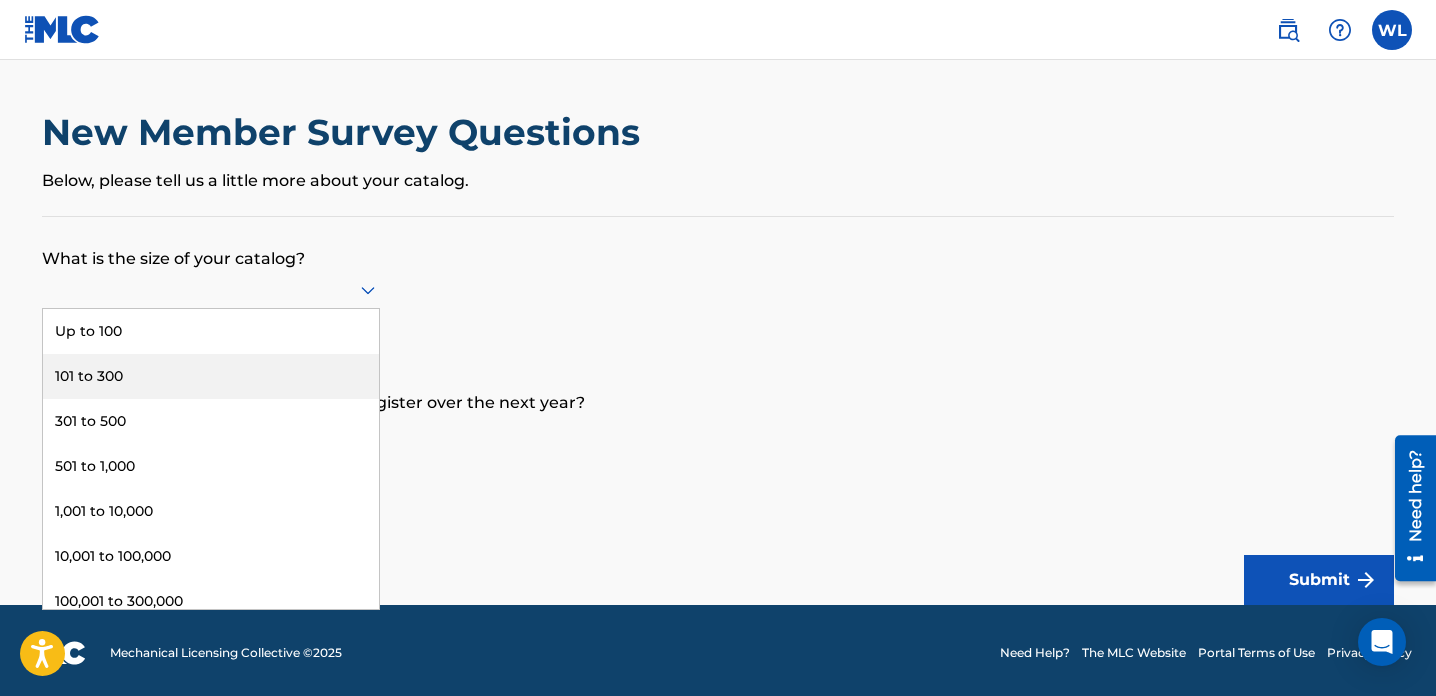 click on "101 to 300" at bounding box center [211, 376] 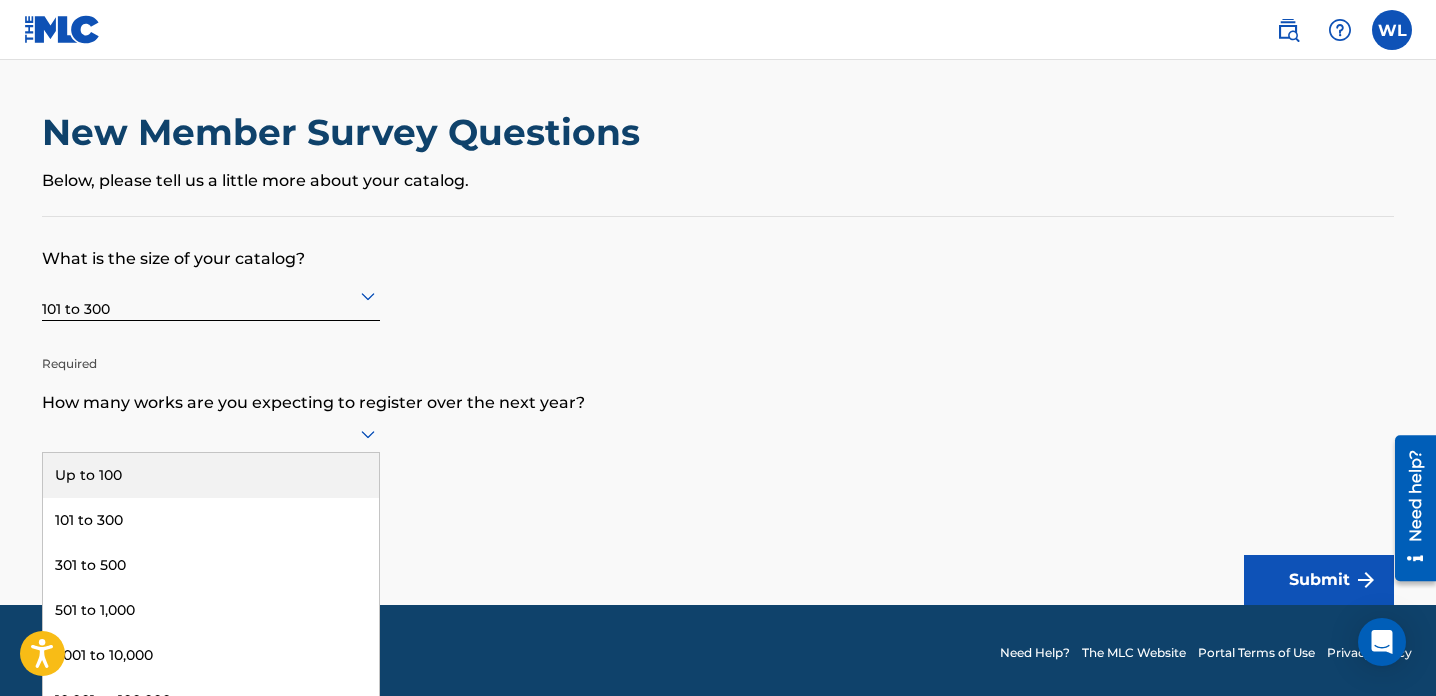 scroll, scrollTop: 4, scrollLeft: 0, axis: vertical 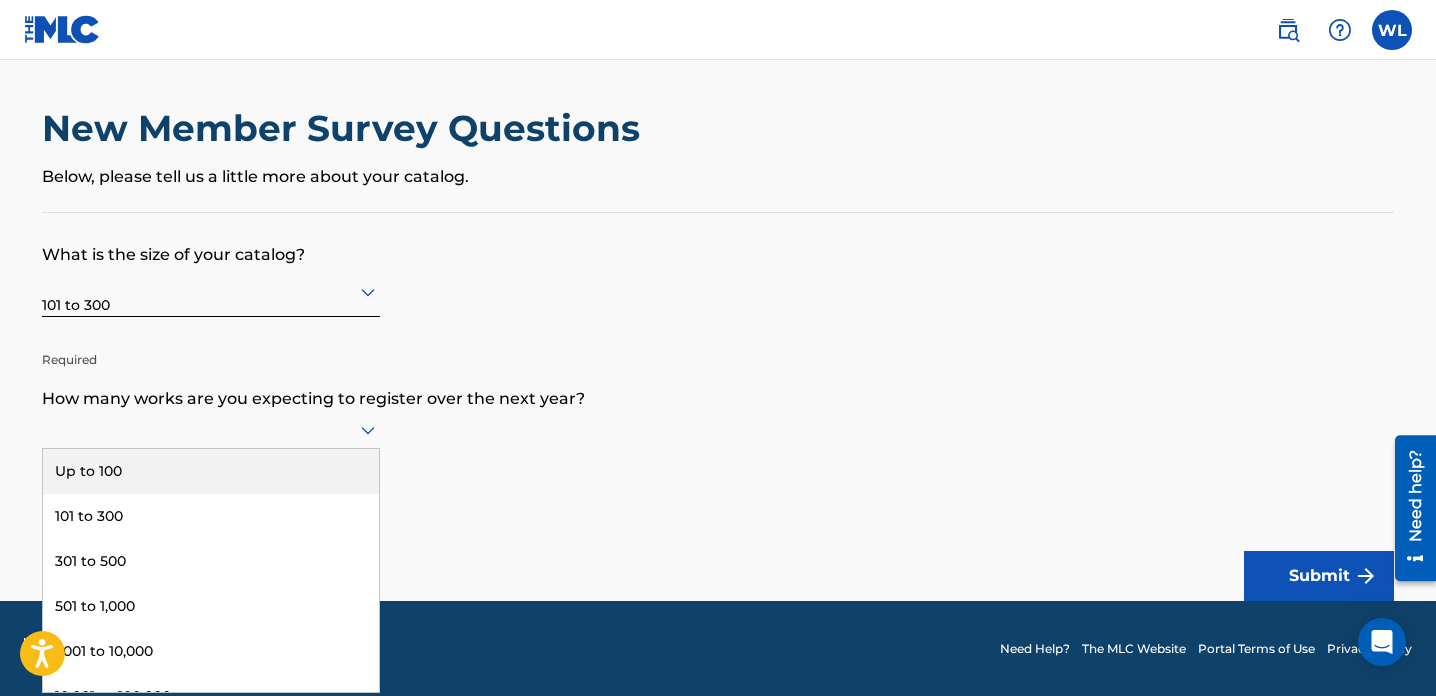 click 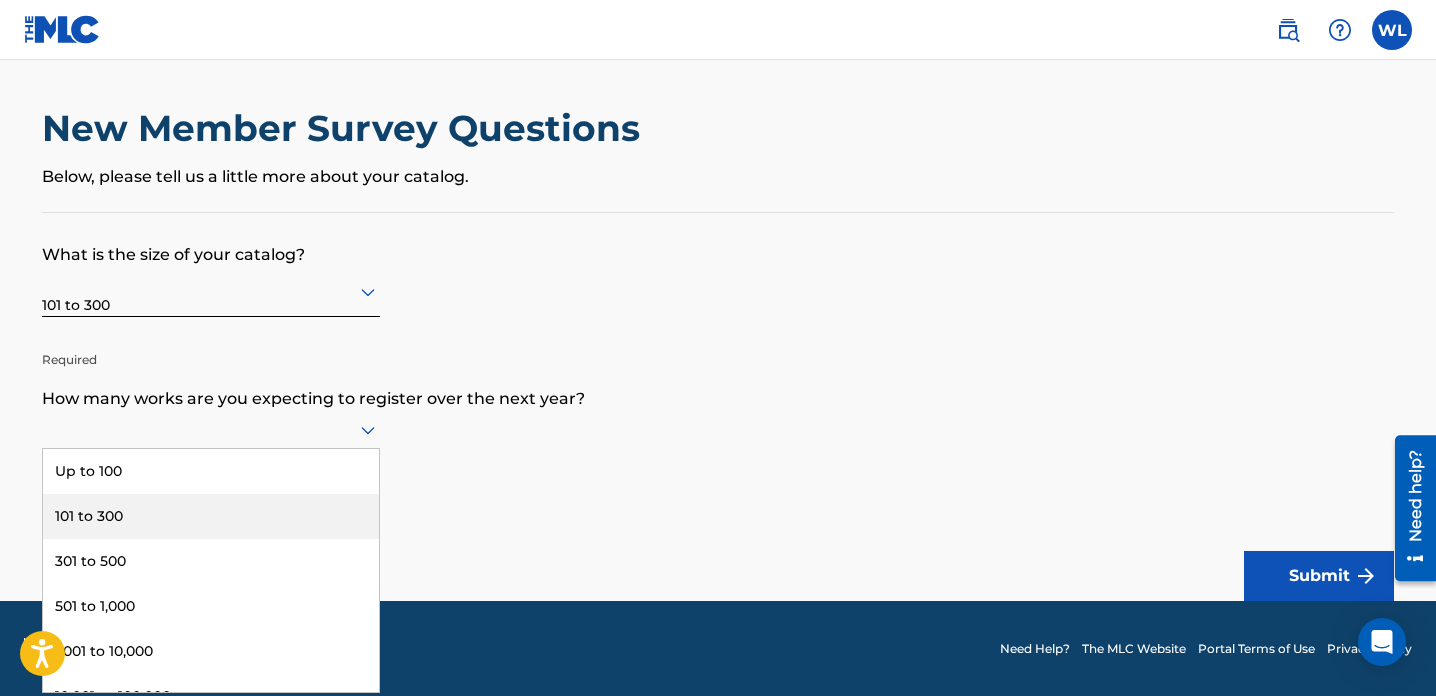click on "101 to 300" at bounding box center [211, 516] 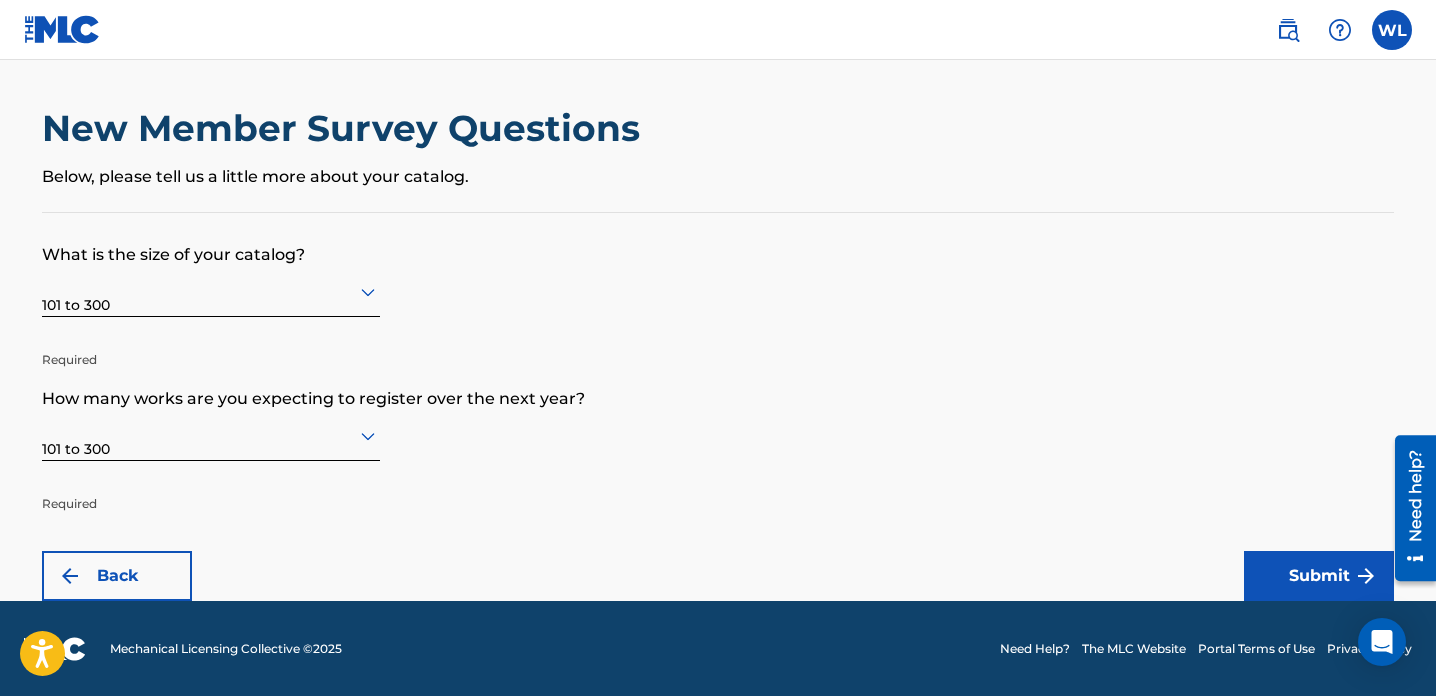 click on "Required" at bounding box center [211, 489] 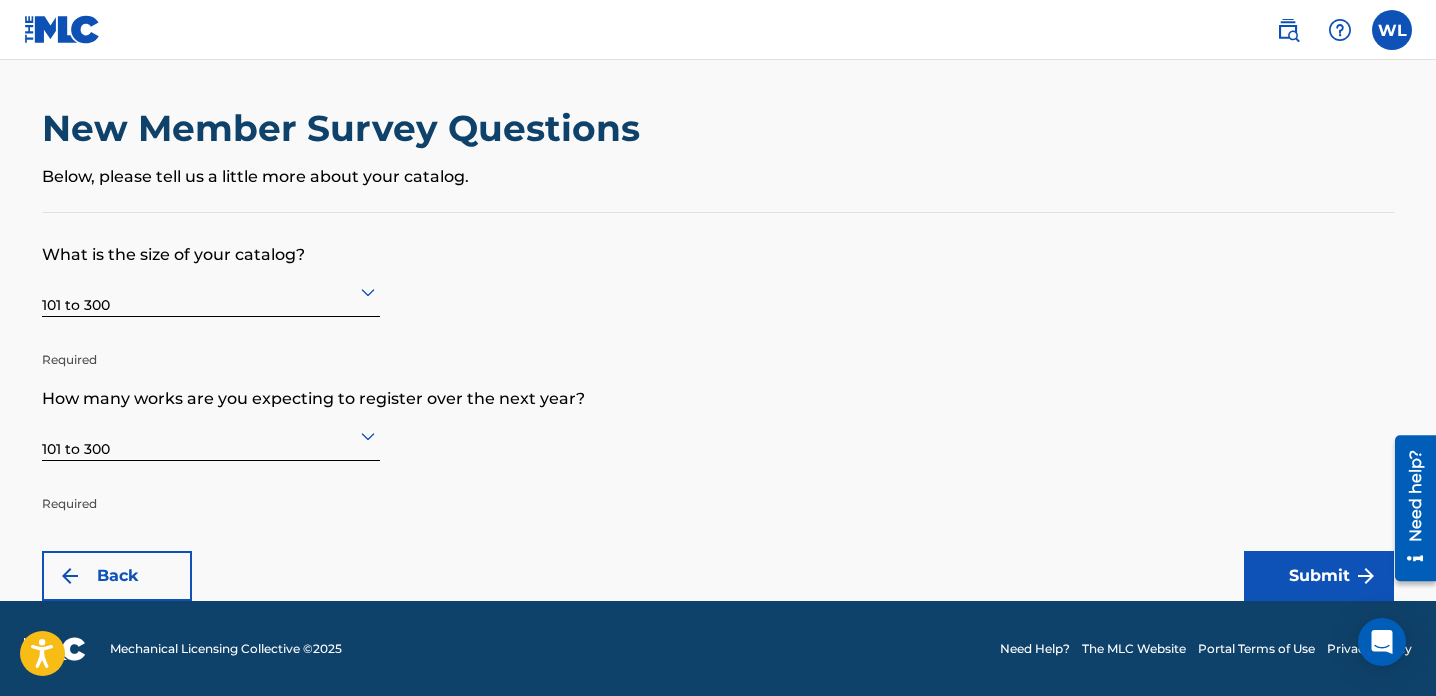 click on "Submit" at bounding box center [1319, 576] 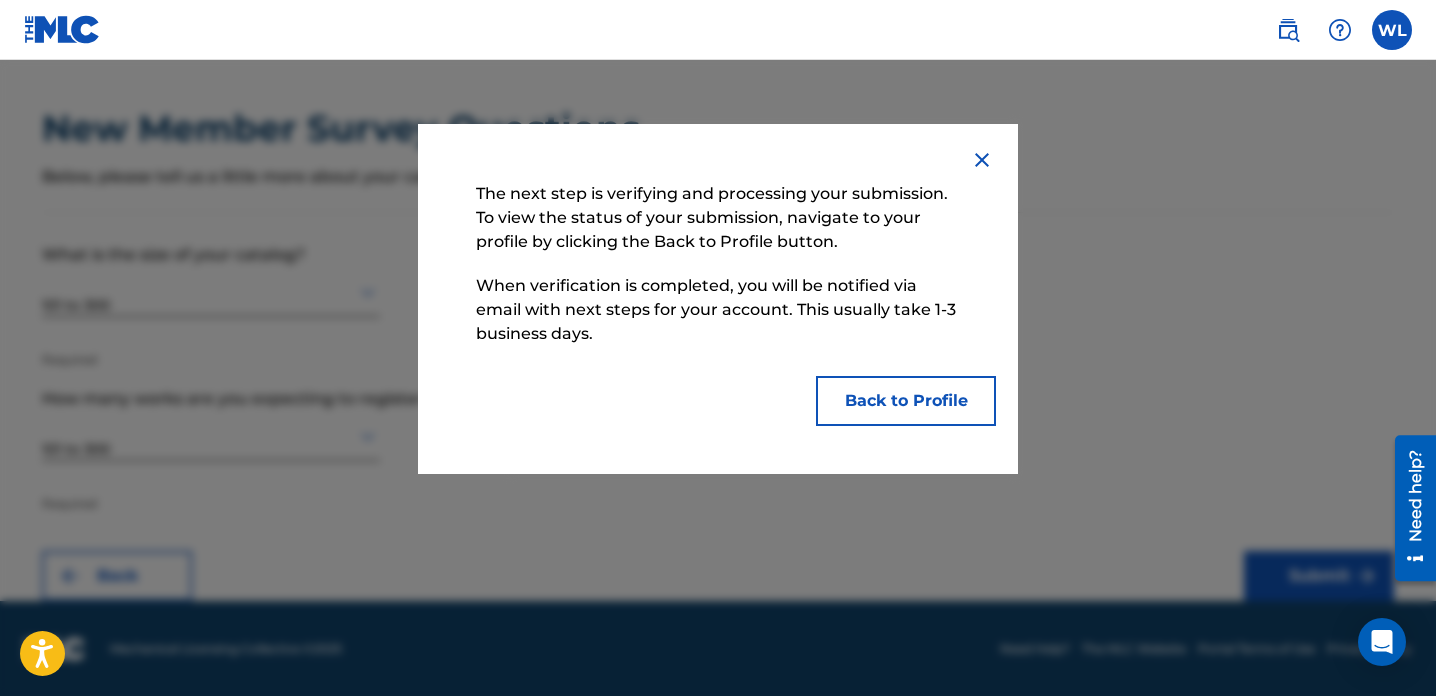 click on "Back to Profile" at bounding box center (906, 401) 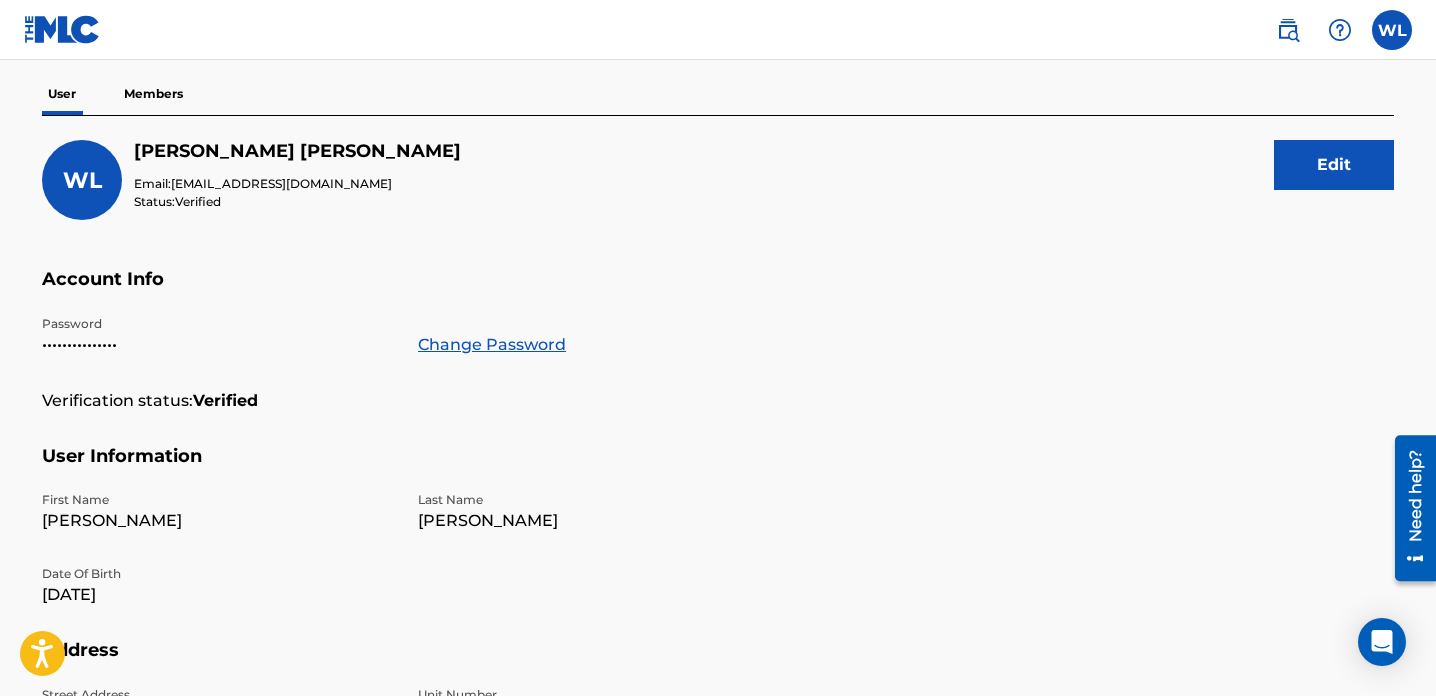 scroll, scrollTop: 149, scrollLeft: 0, axis: vertical 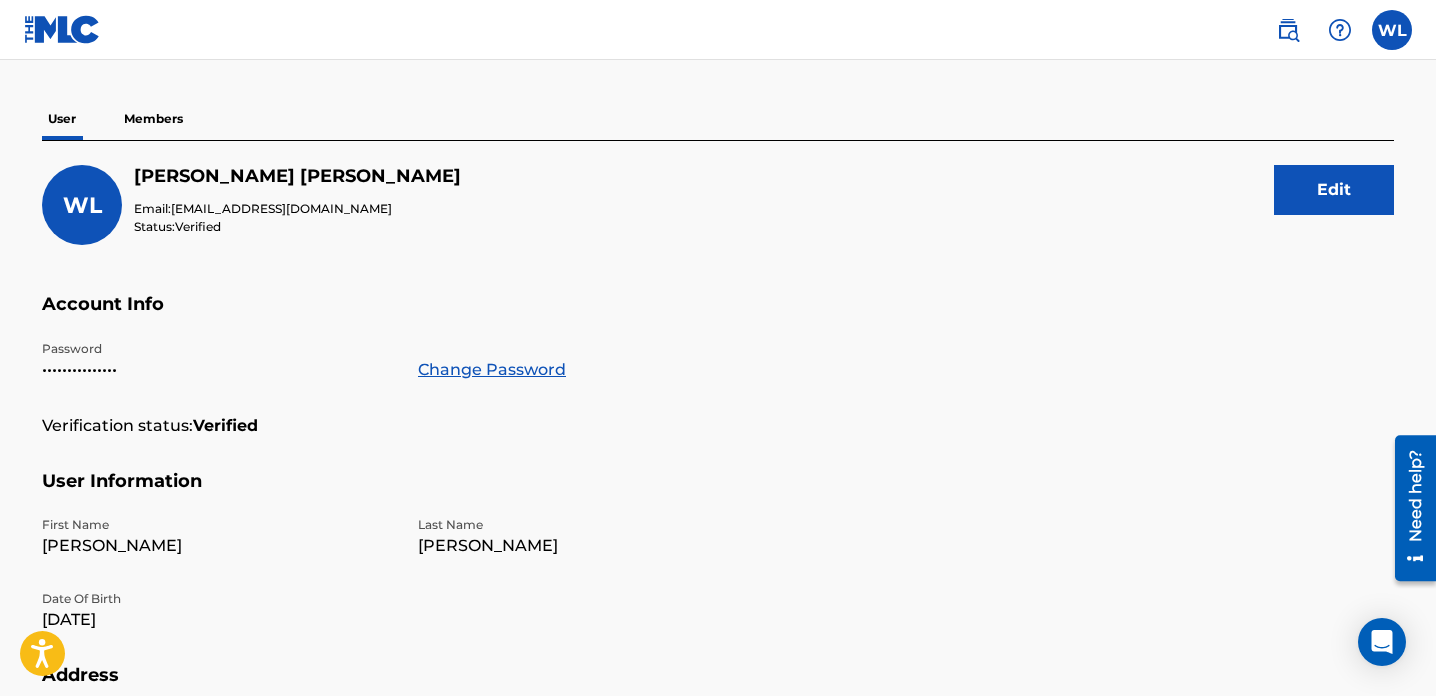 click on "Members" at bounding box center (153, 119) 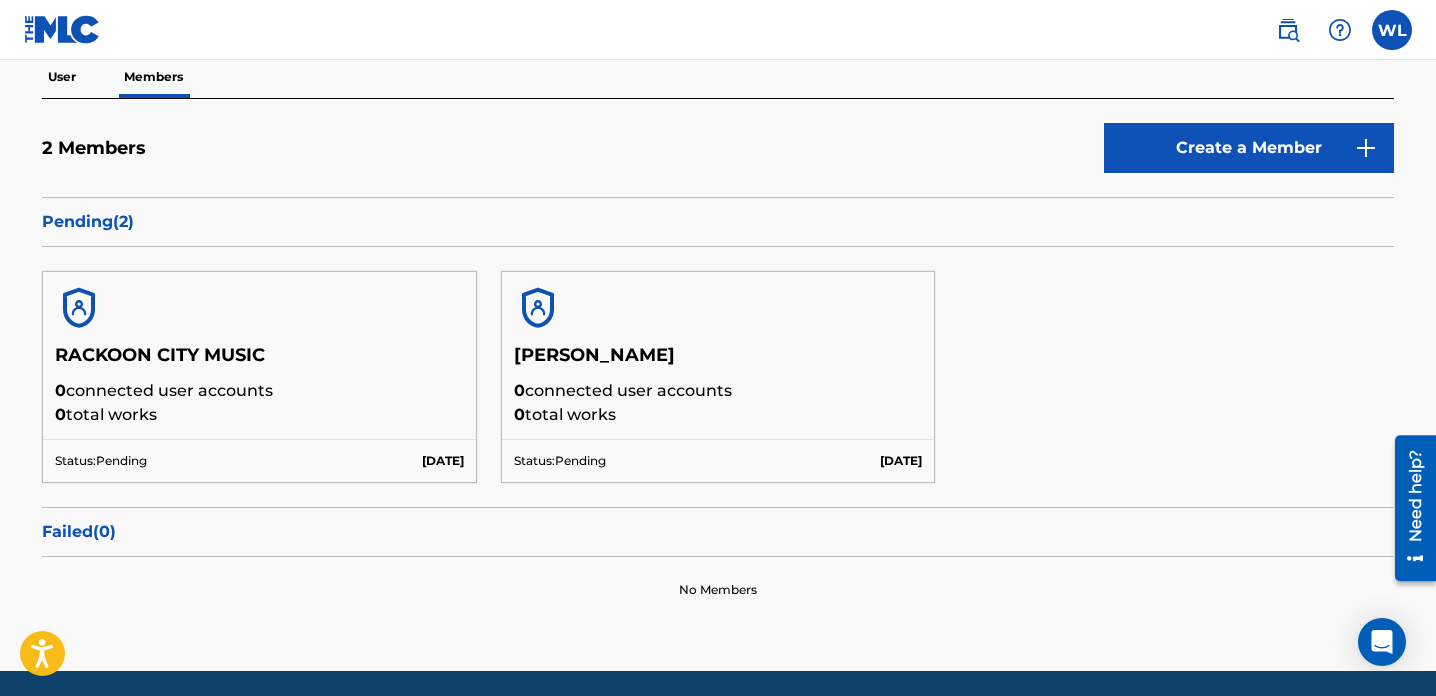 scroll, scrollTop: 200, scrollLeft: 0, axis: vertical 